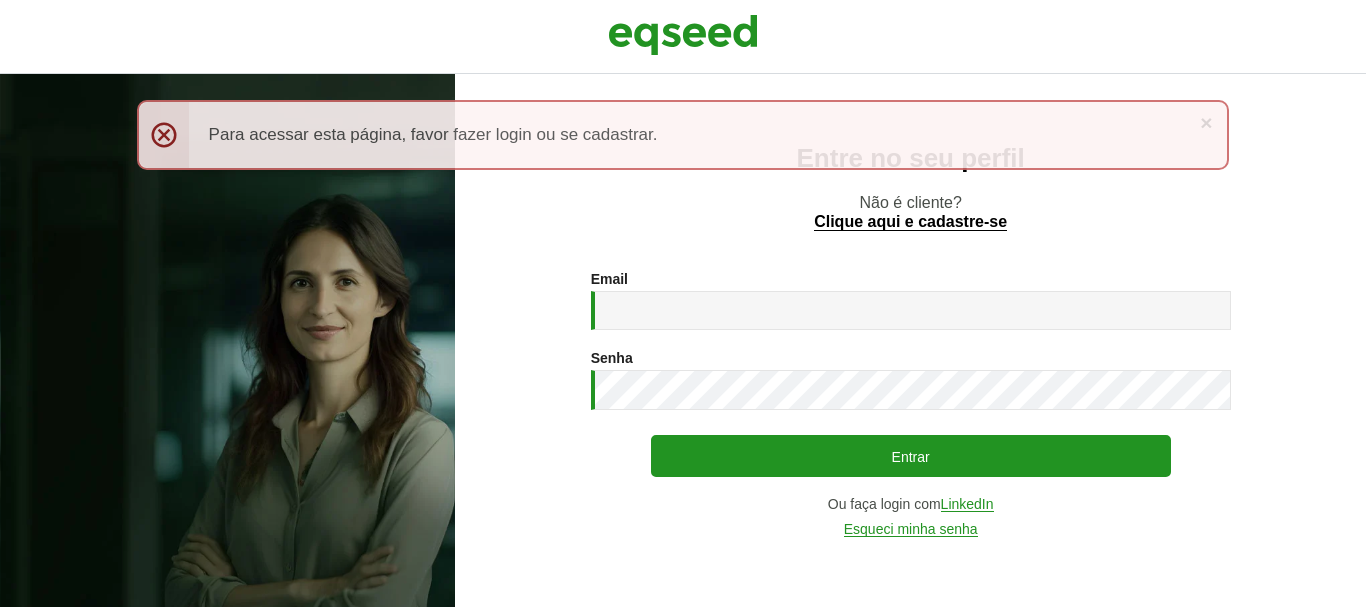 scroll, scrollTop: 0, scrollLeft: 0, axis: both 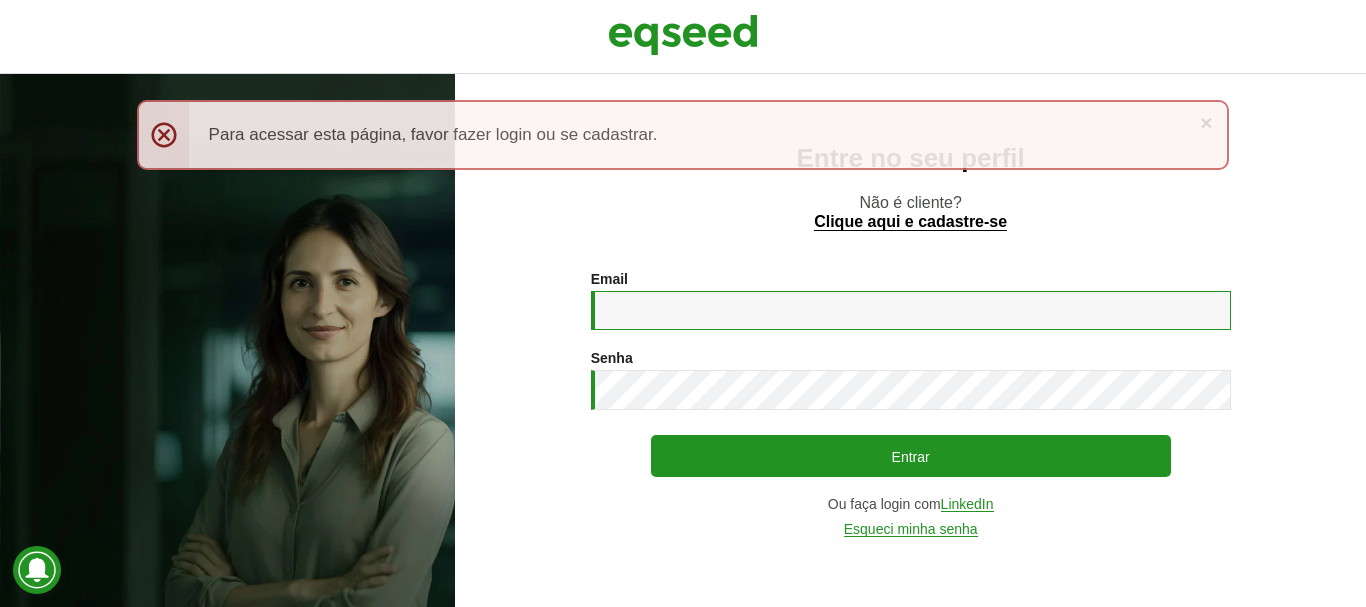 click on "Email  *" at bounding box center [911, 310] 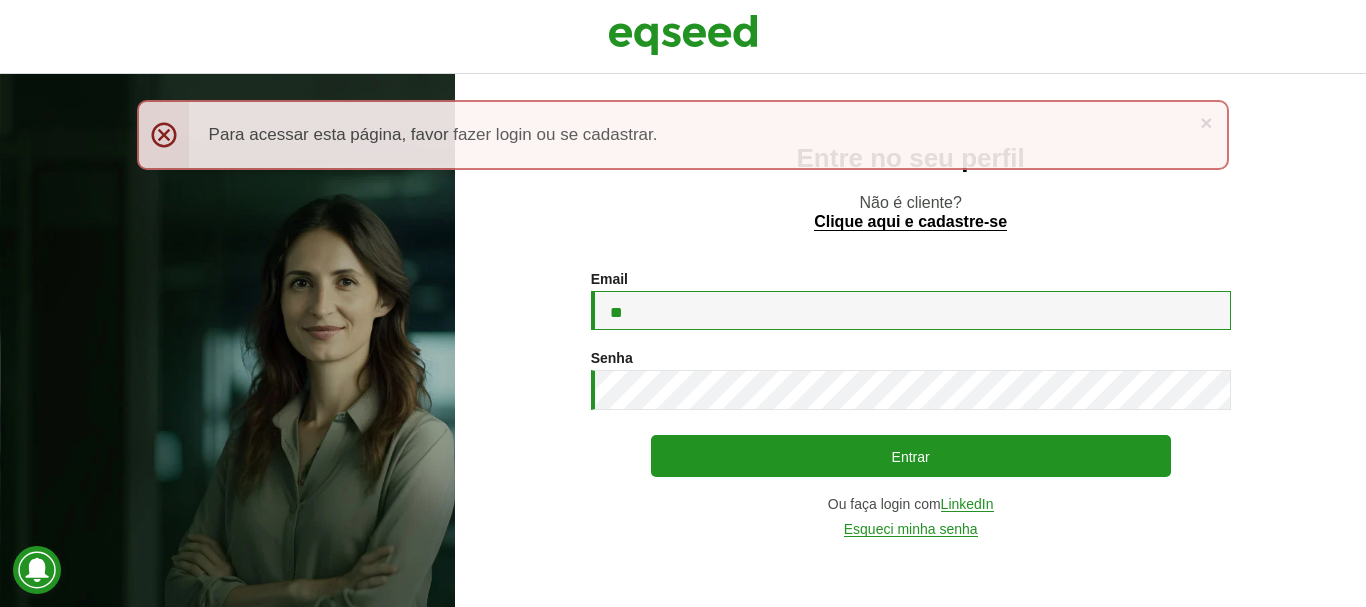 type on "**********" 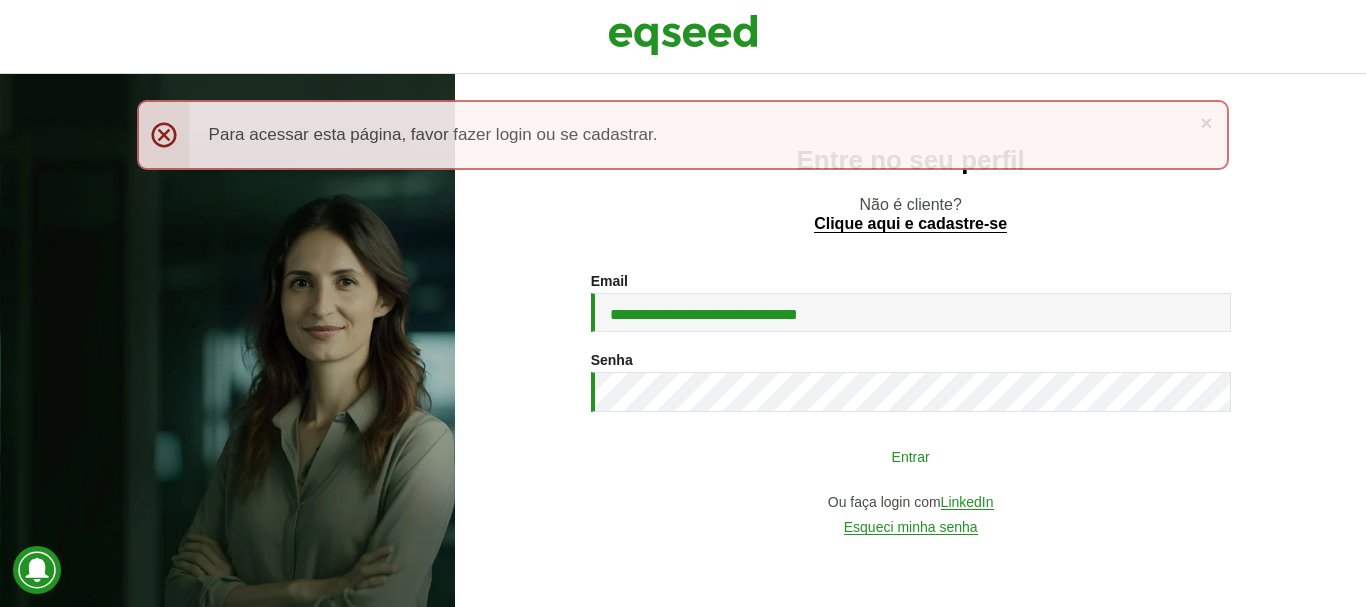 click on "Entrar" at bounding box center (911, 456) 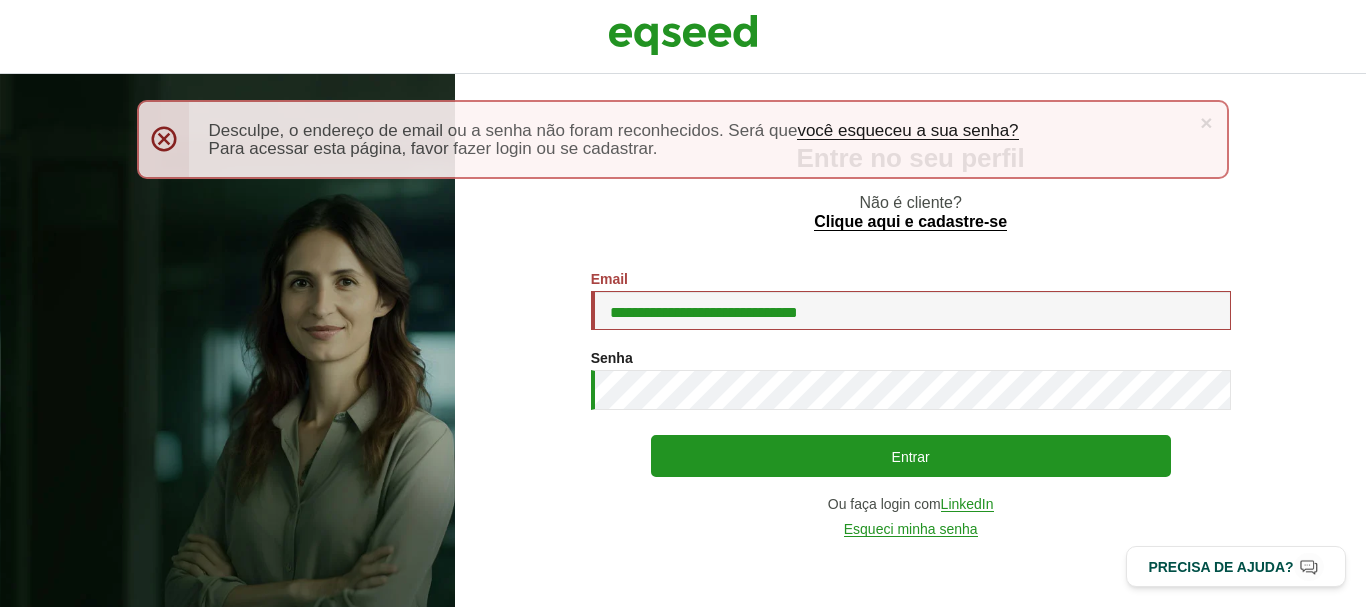 scroll, scrollTop: 0, scrollLeft: 0, axis: both 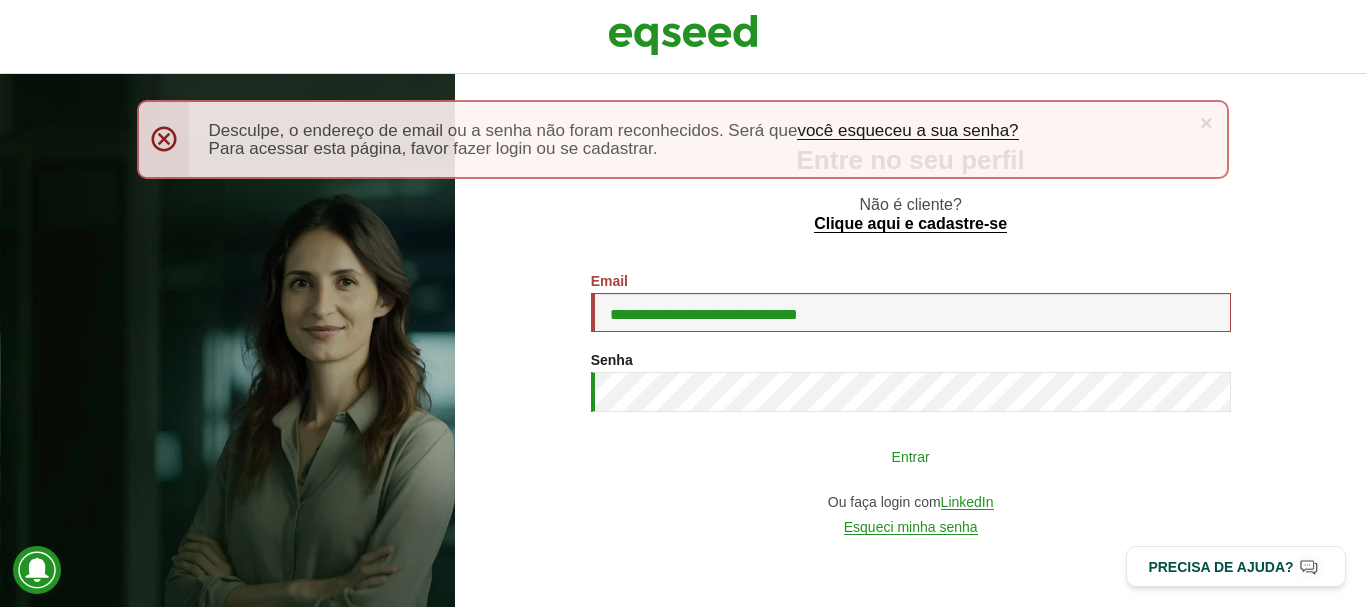 click on "Entrar" at bounding box center [911, 456] 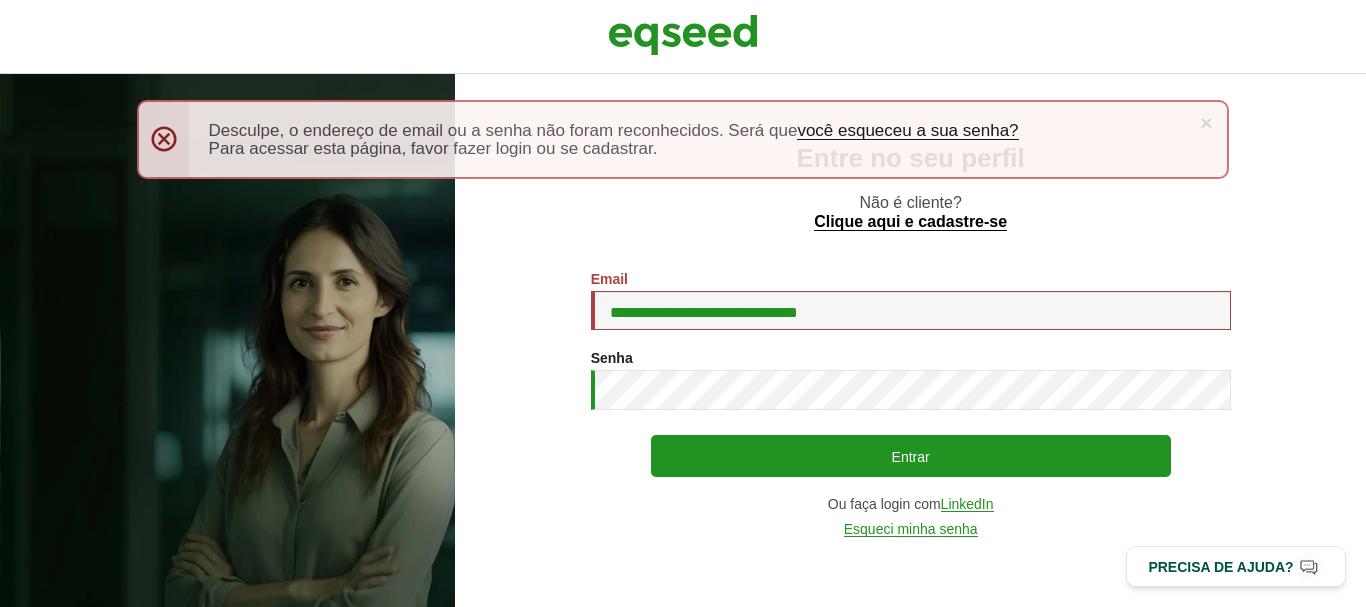 scroll, scrollTop: 0, scrollLeft: 0, axis: both 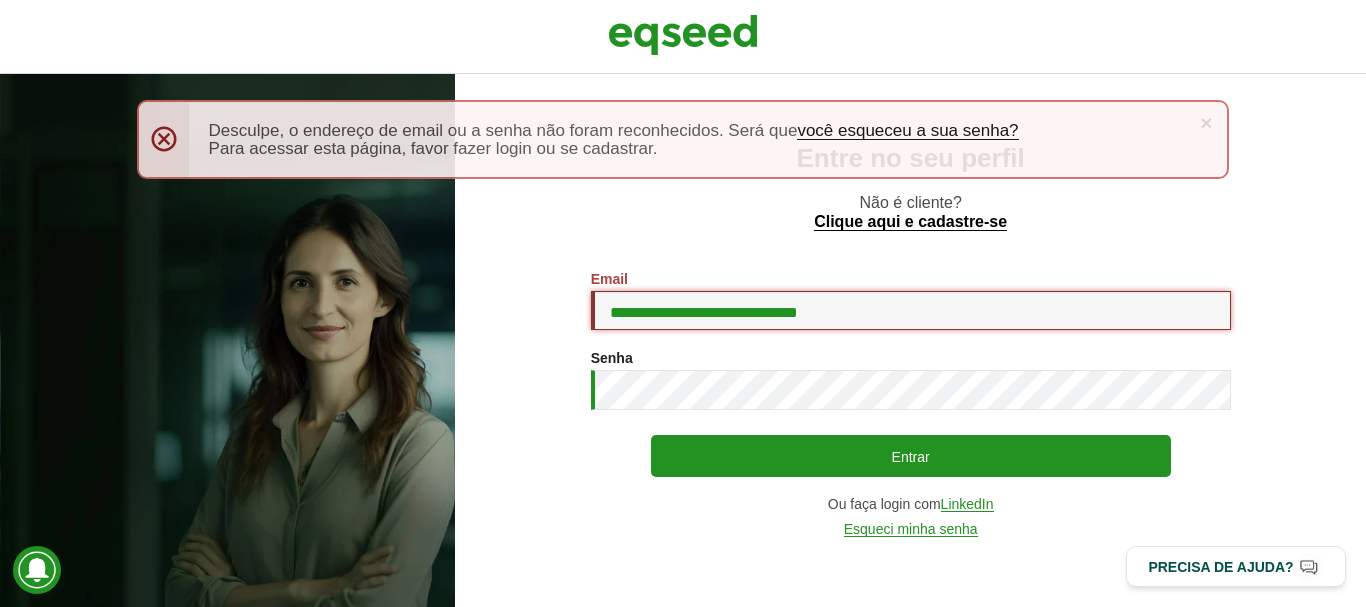 drag, startPoint x: 883, startPoint y: 305, endPoint x: 567, endPoint y: 321, distance: 316.40482 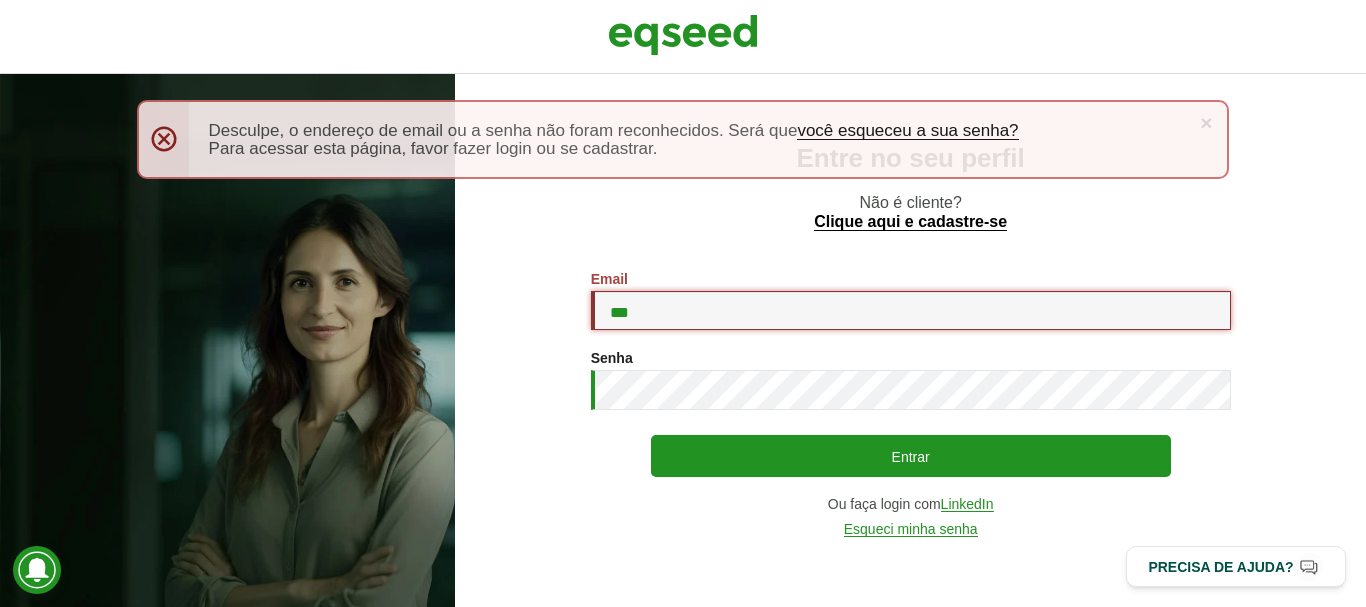 type on "**********" 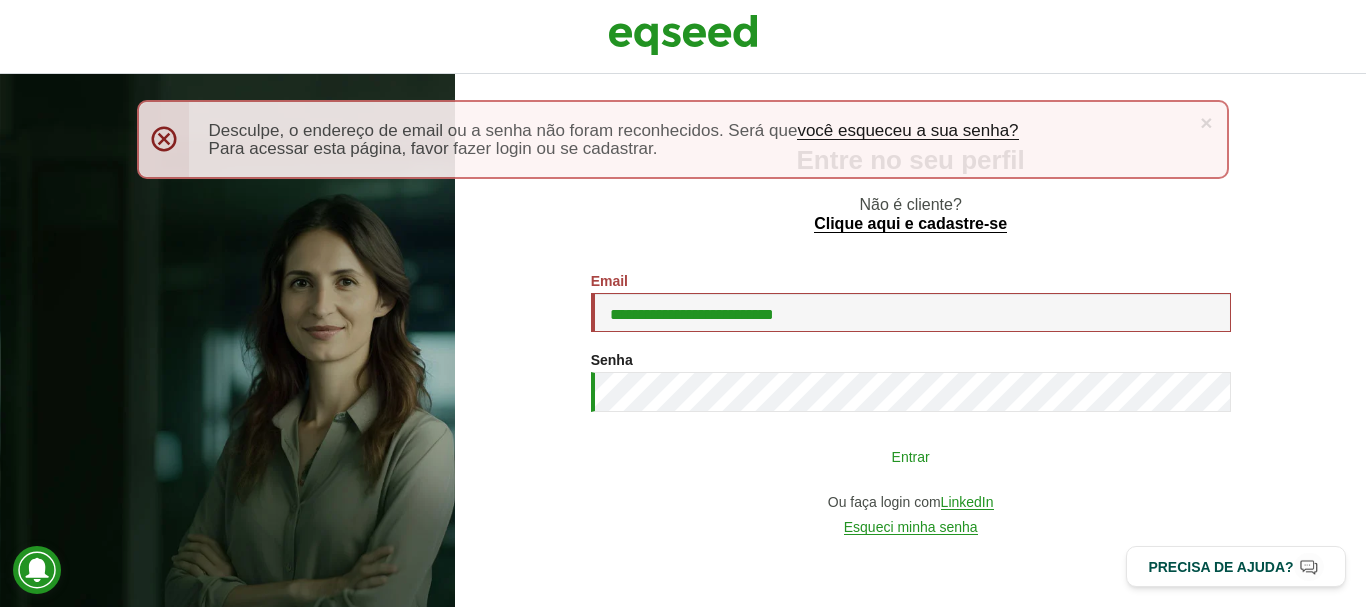 click on "Entrar" at bounding box center [911, 456] 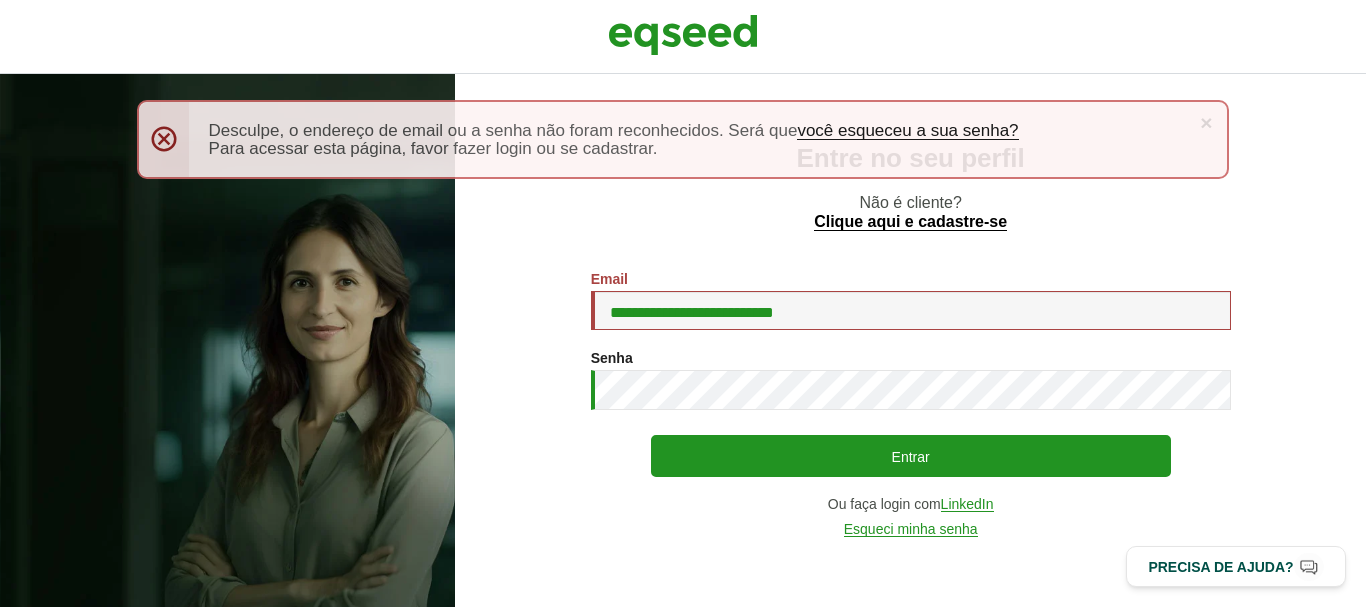 scroll, scrollTop: 0, scrollLeft: 0, axis: both 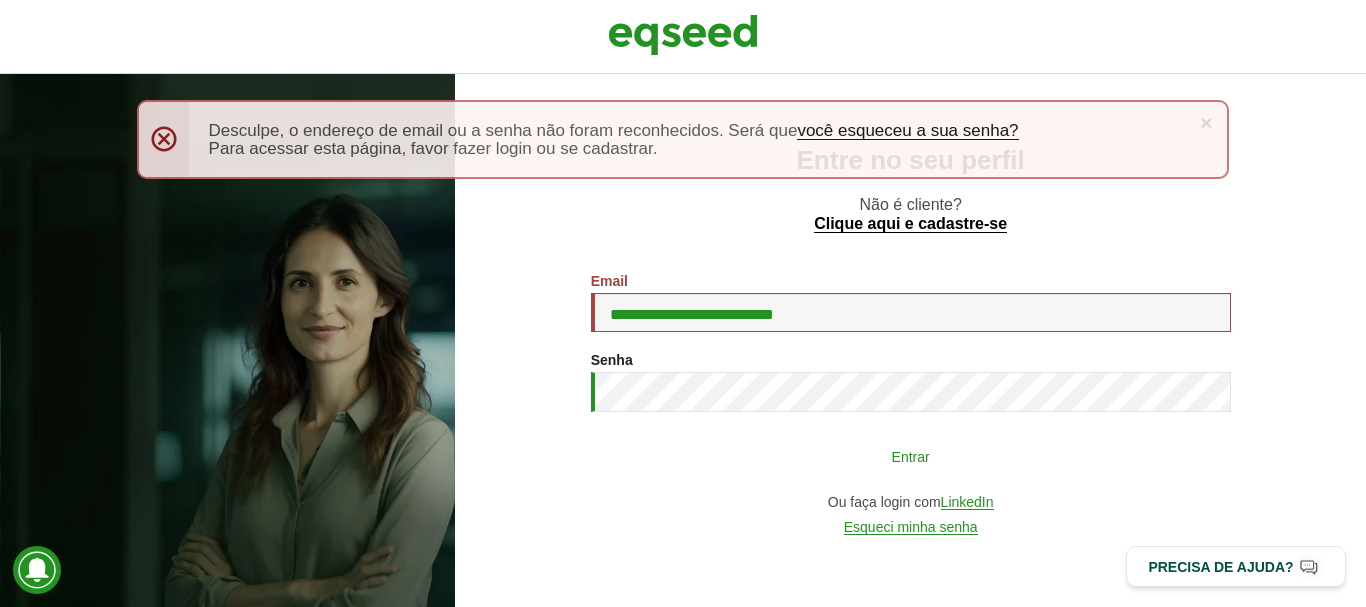 click on "Entrar" at bounding box center (911, 456) 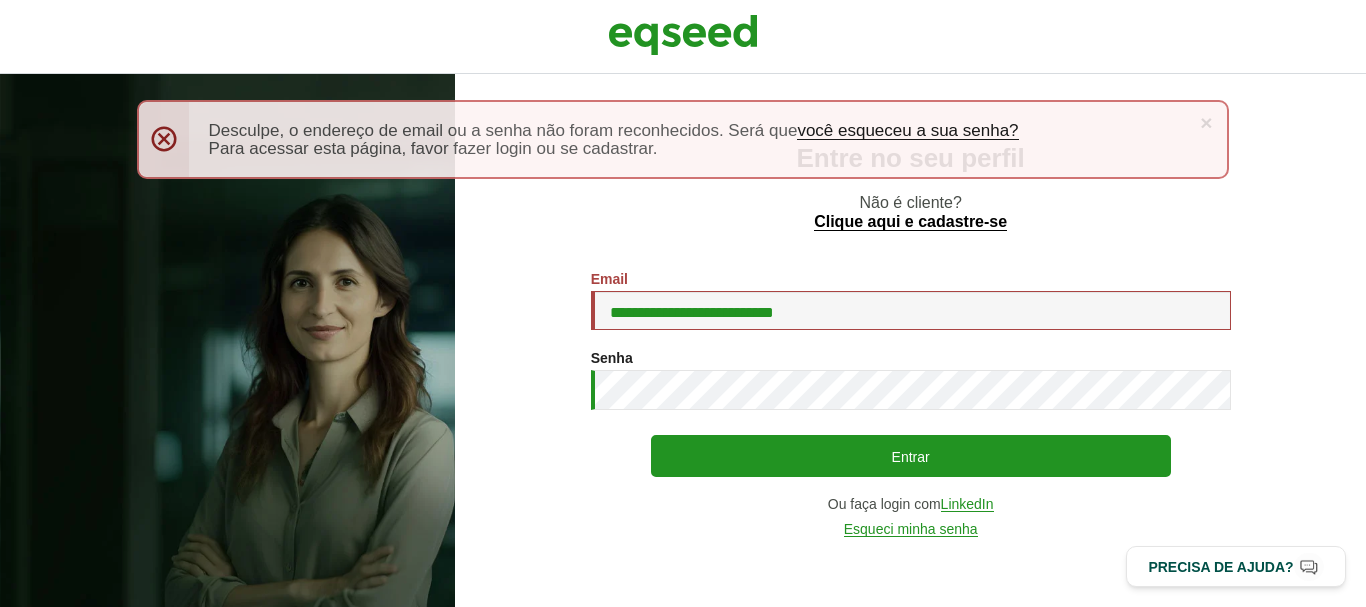 scroll, scrollTop: 0, scrollLeft: 0, axis: both 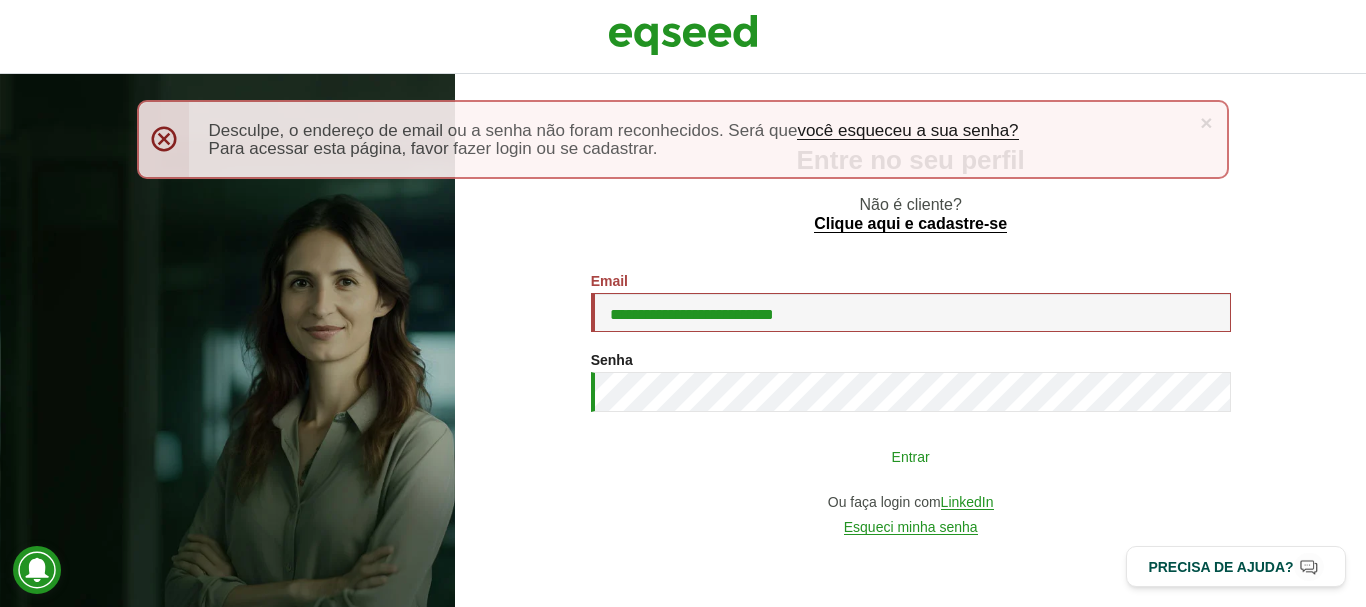 click on "Entrar" at bounding box center [911, 456] 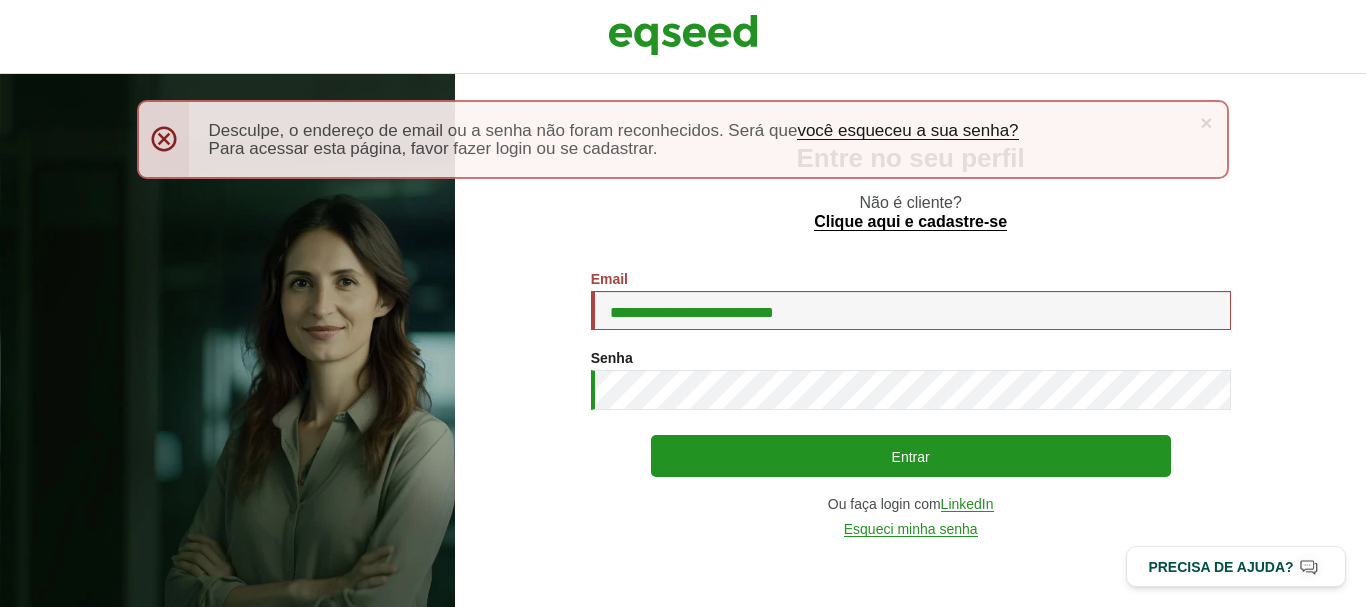 scroll, scrollTop: 0, scrollLeft: 0, axis: both 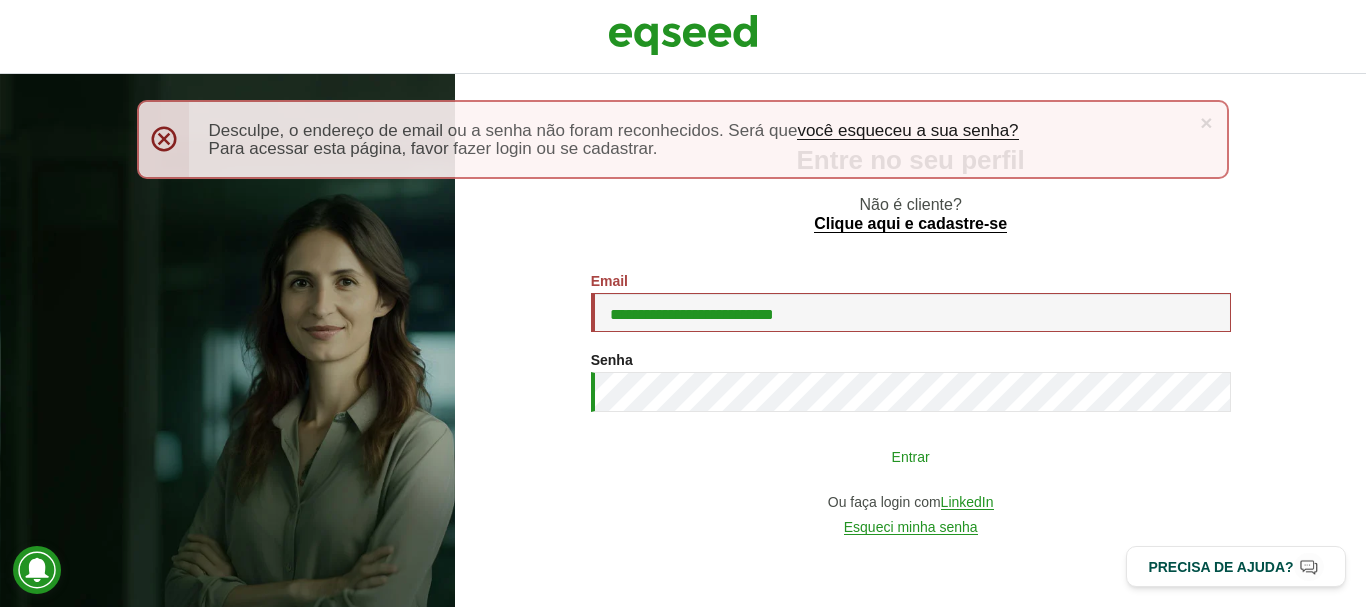 click on "Entrar" at bounding box center [911, 456] 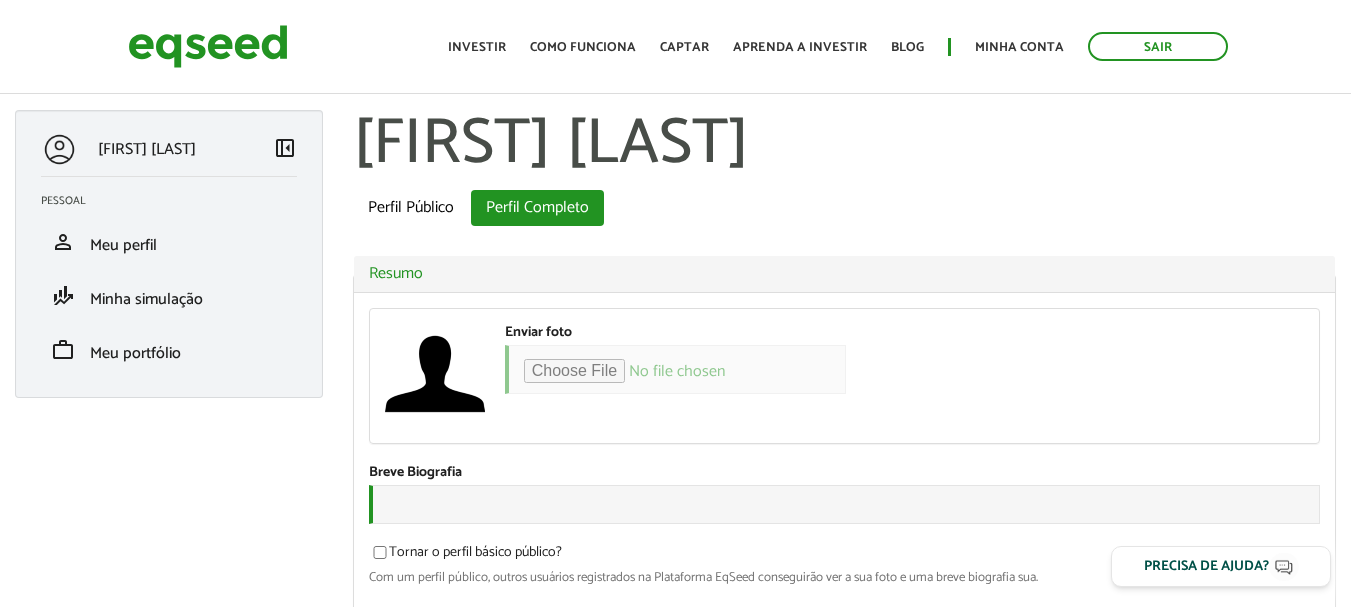 scroll, scrollTop: 0, scrollLeft: 0, axis: both 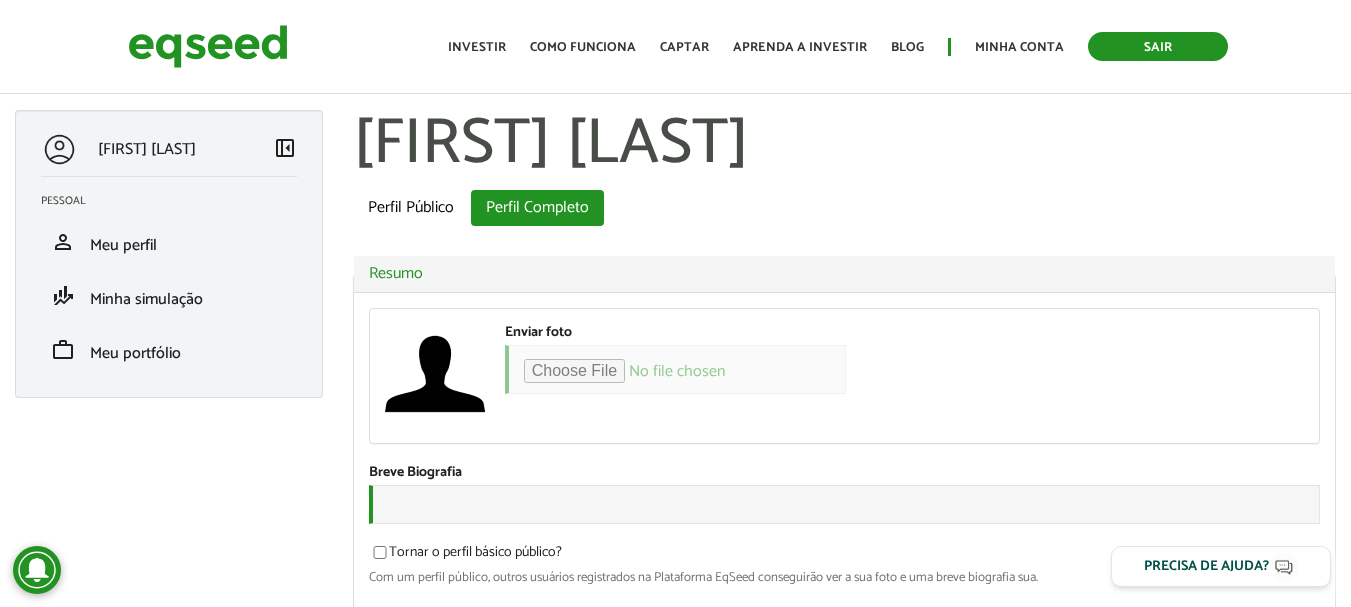 click on "Sair" at bounding box center (1158, 46) 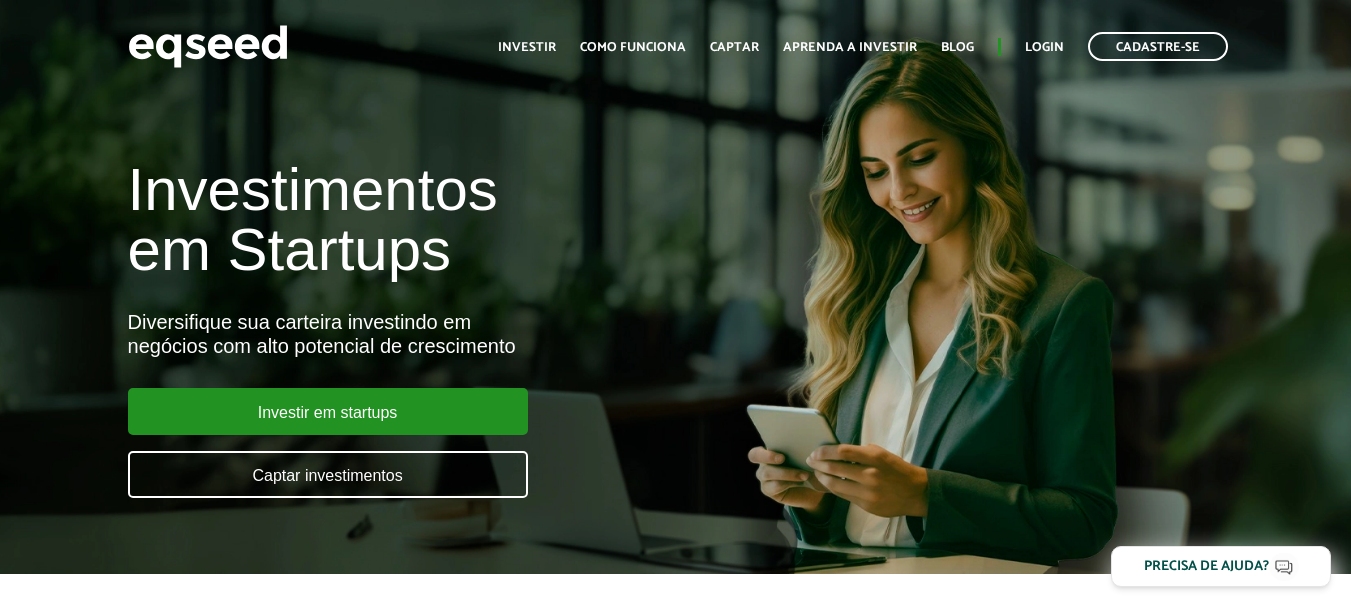scroll, scrollTop: 0, scrollLeft: 0, axis: both 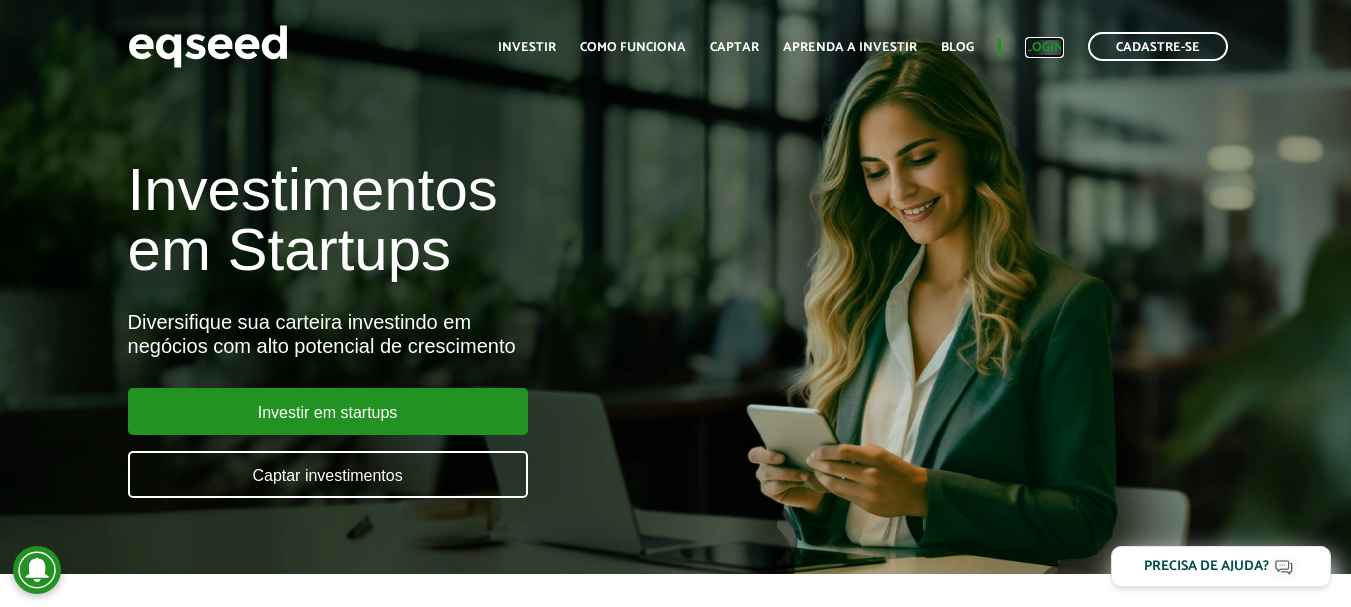 click on "Login" at bounding box center (1044, 47) 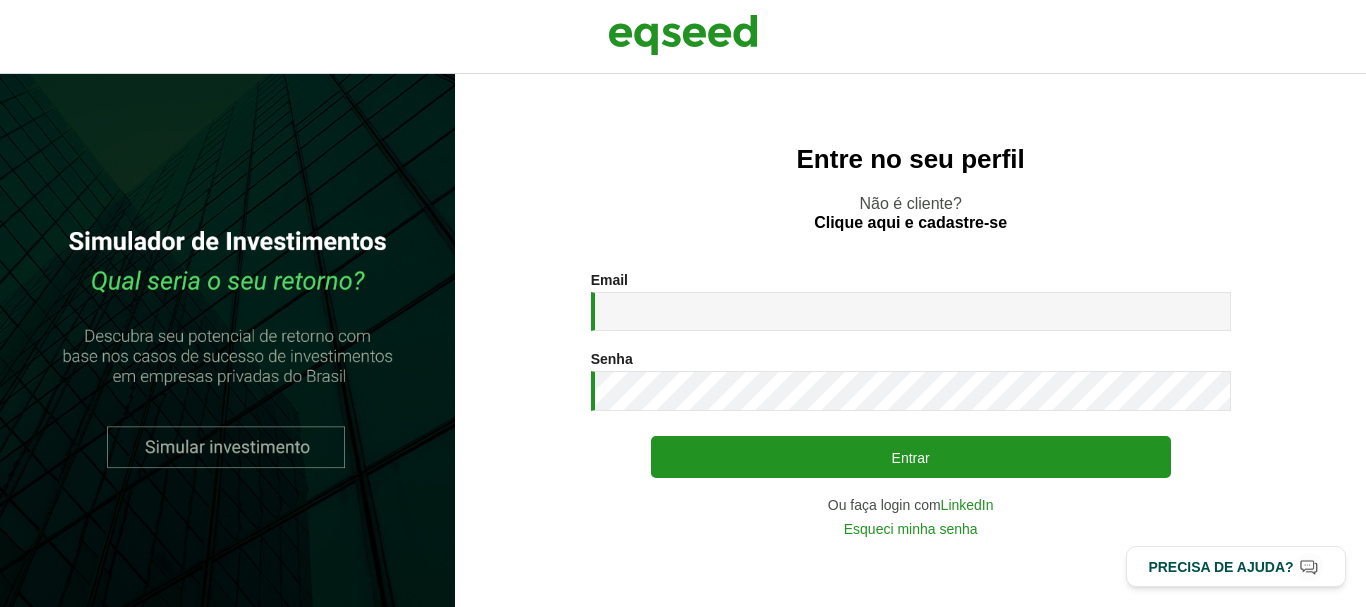 scroll, scrollTop: 0, scrollLeft: 0, axis: both 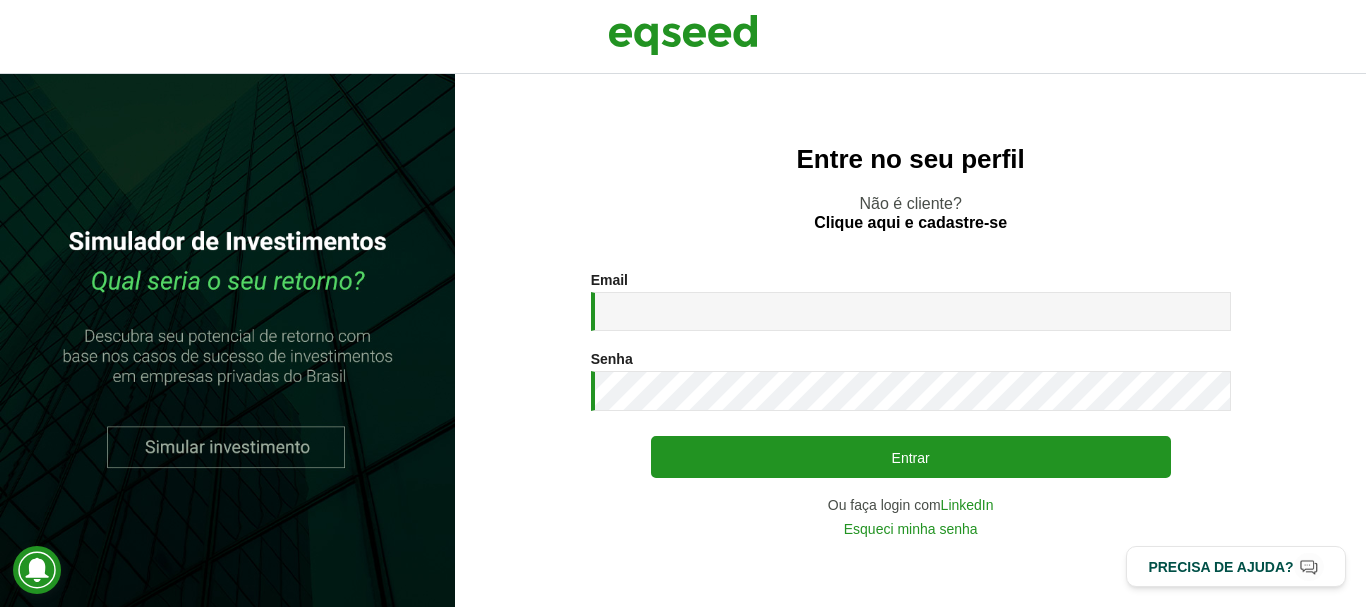 click on "Email  *
Digite seu endereço de e-mail." at bounding box center [911, 301] 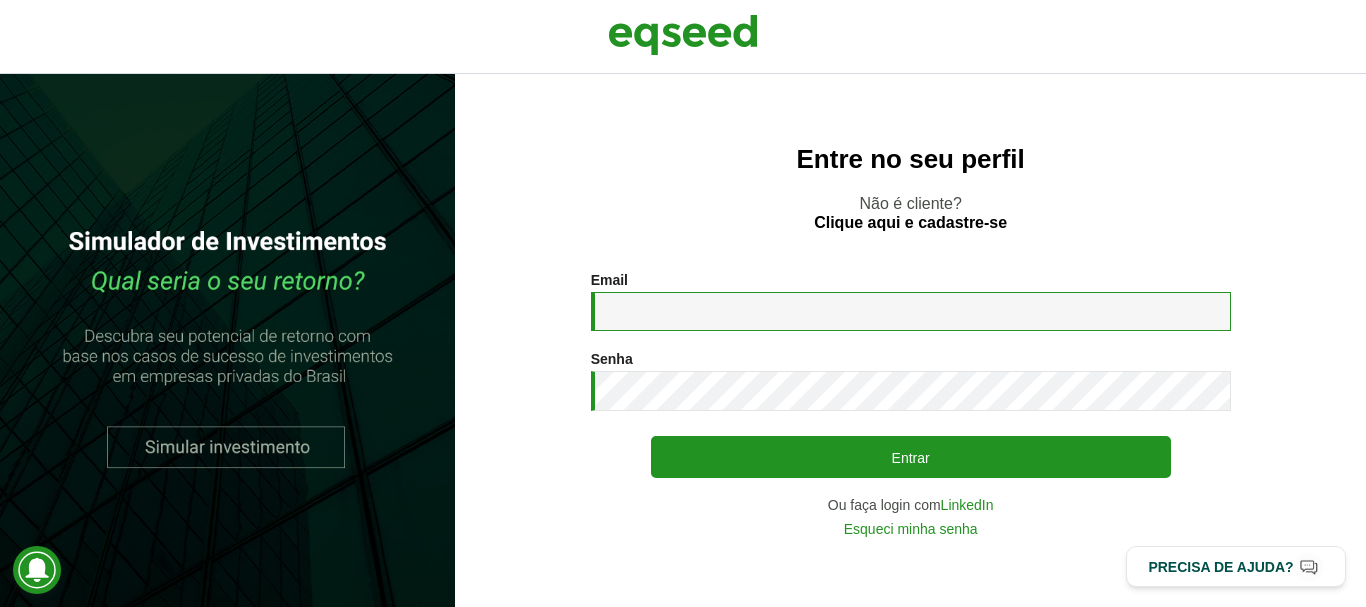 click on "Email  *" at bounding box center [911, 311] 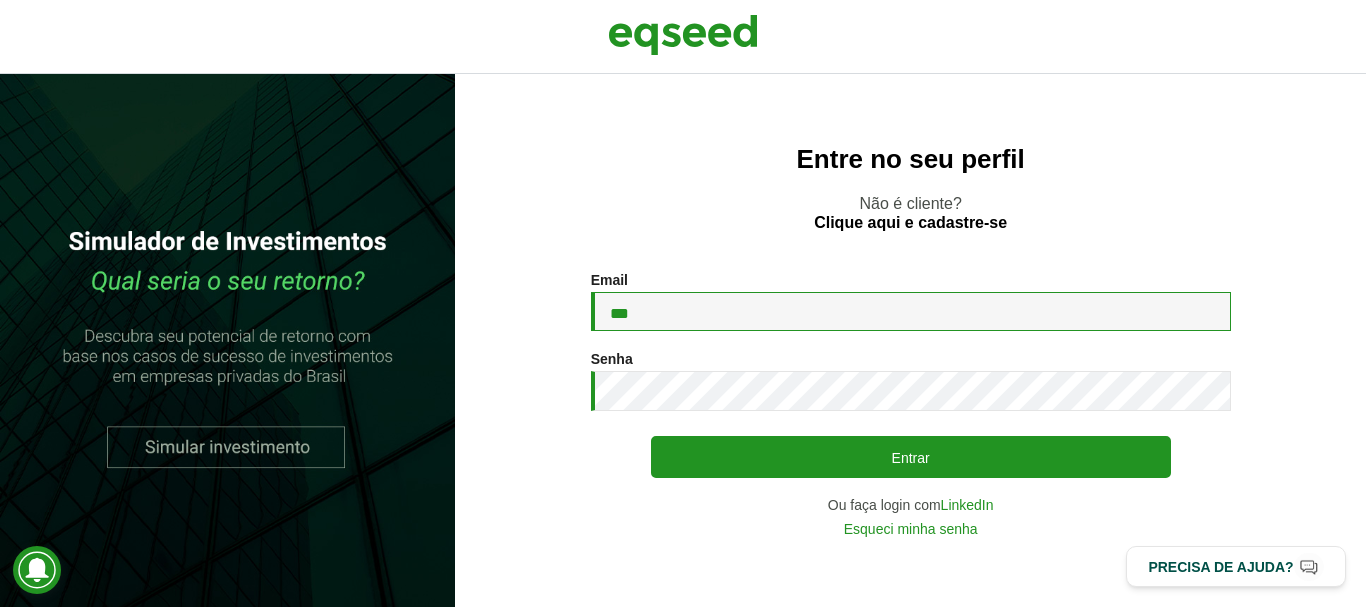 type on "**********" 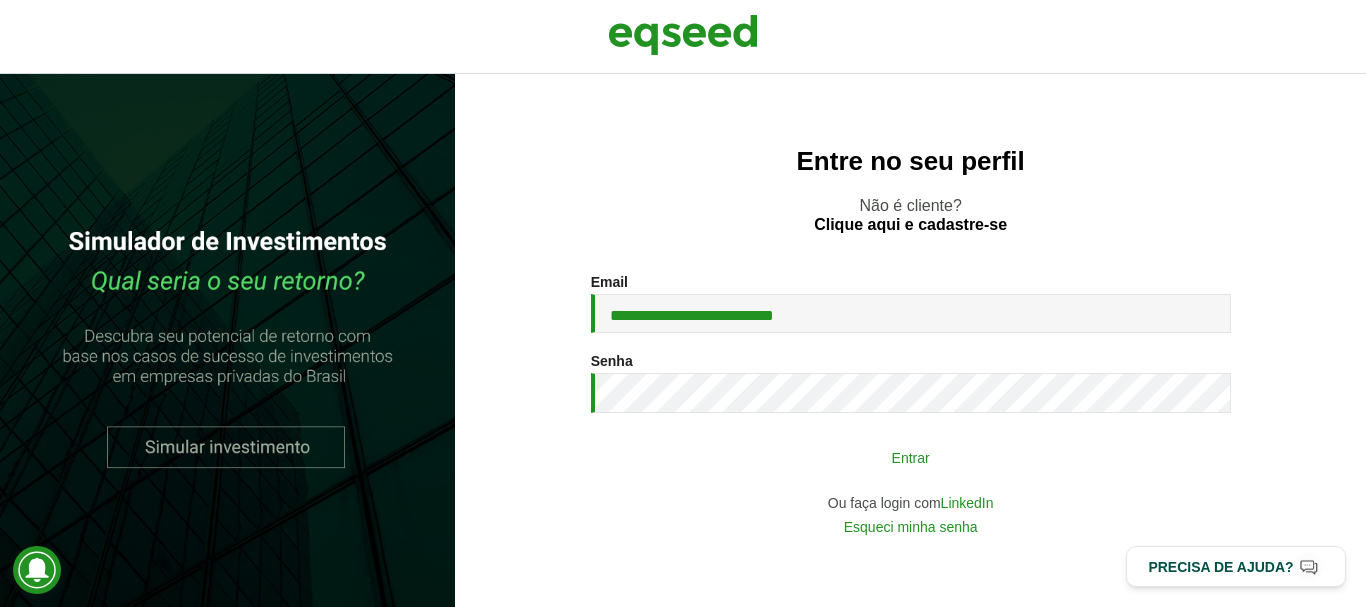 click on "Entrar" at bounding box center [911, 457] 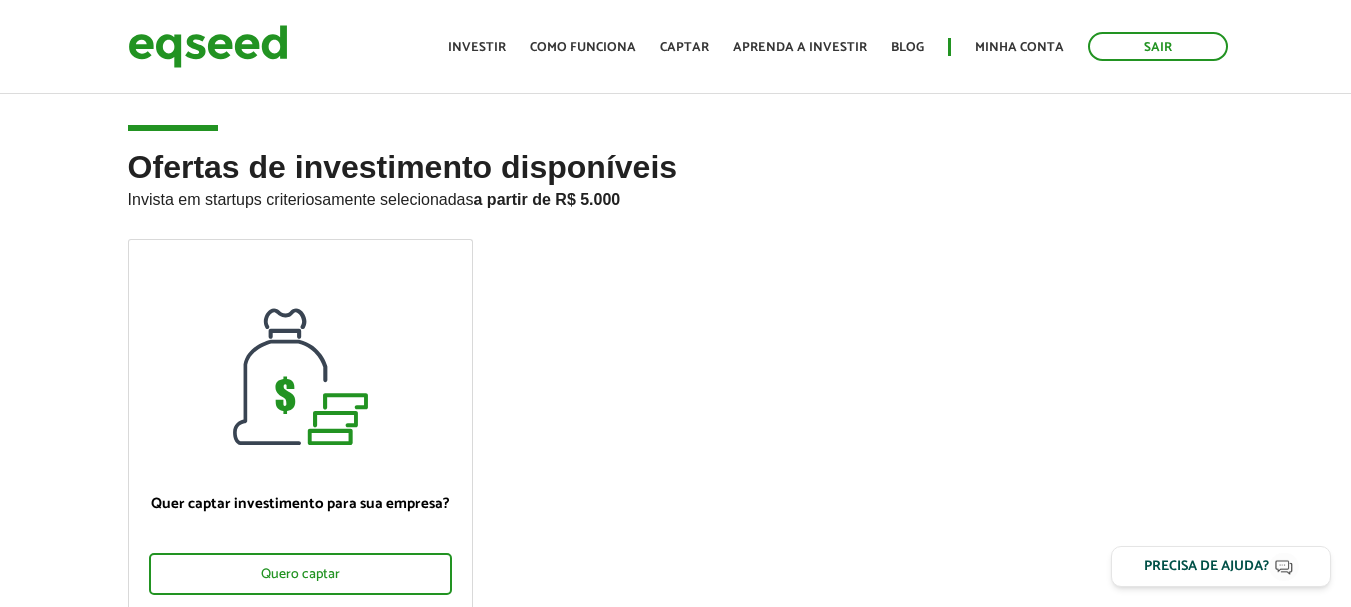 scroll, scrollTop: 0, scrollLeft: 0, axis: both 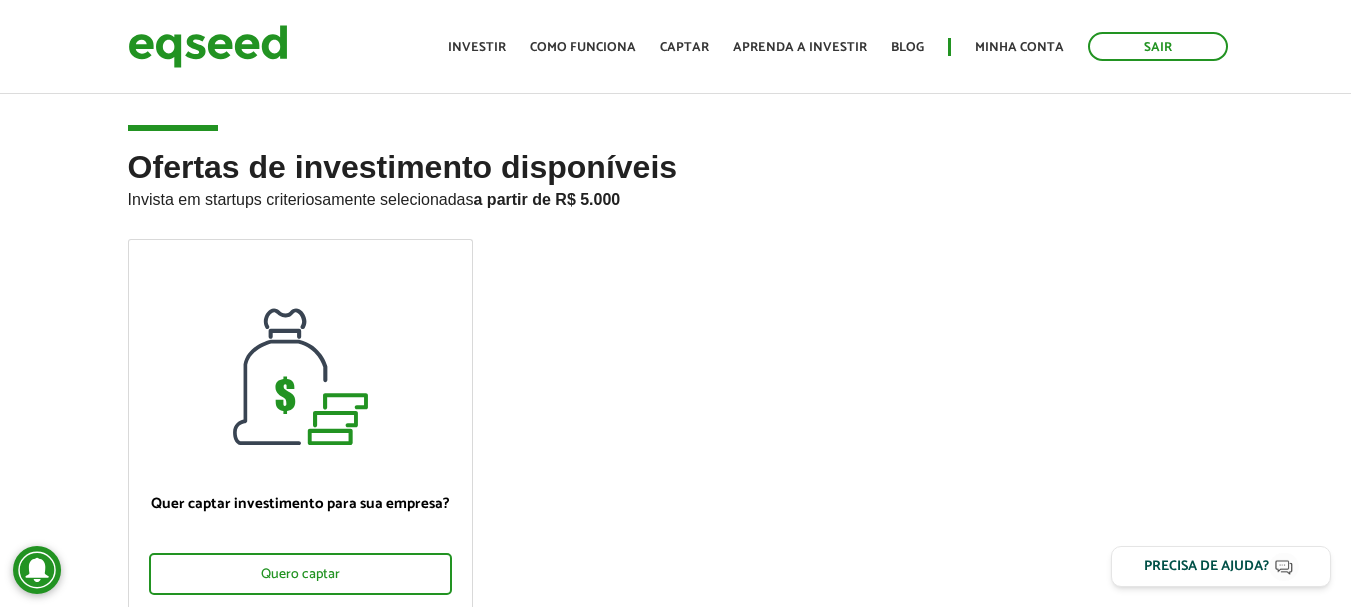 click on "Ofertas de investimento disponíveis
Invista em startups criteriosamente selecionadas  a partir de R$ 5.000" at bounding box center (676, 194) 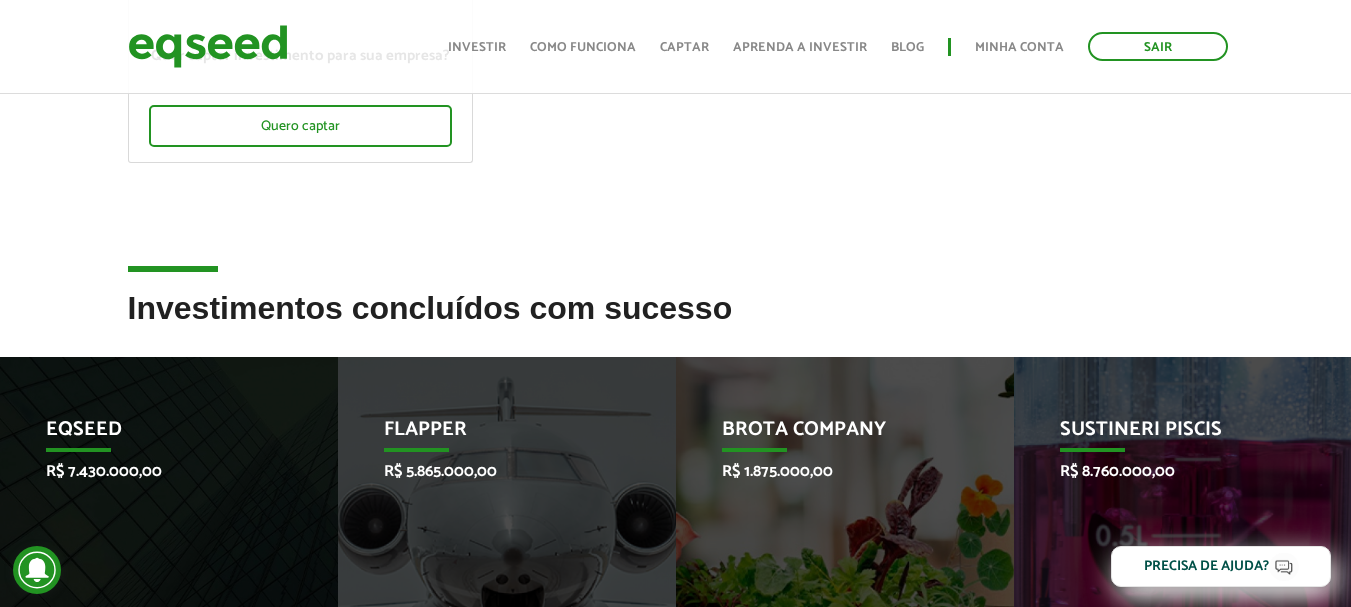 scroll, scrollTop: 480, scrollLeft: 0, axis: vertical 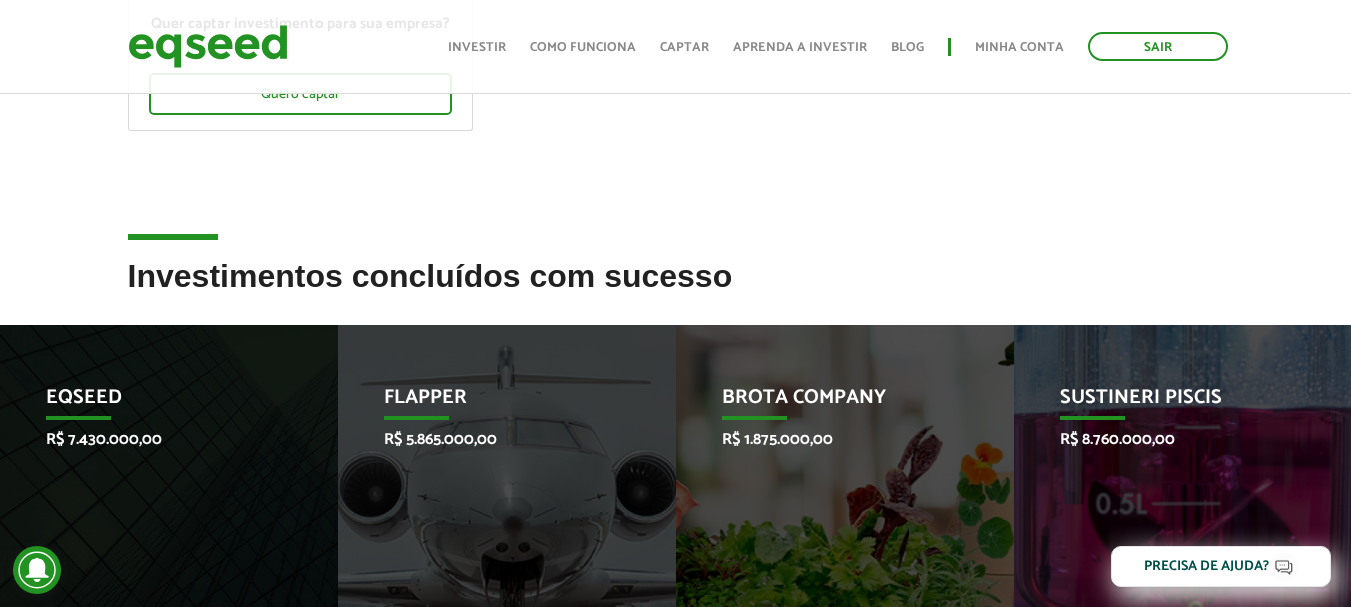 click on "Quer captar investimento para sua empresa?
Quero captar" at bounding box center (676, 9) 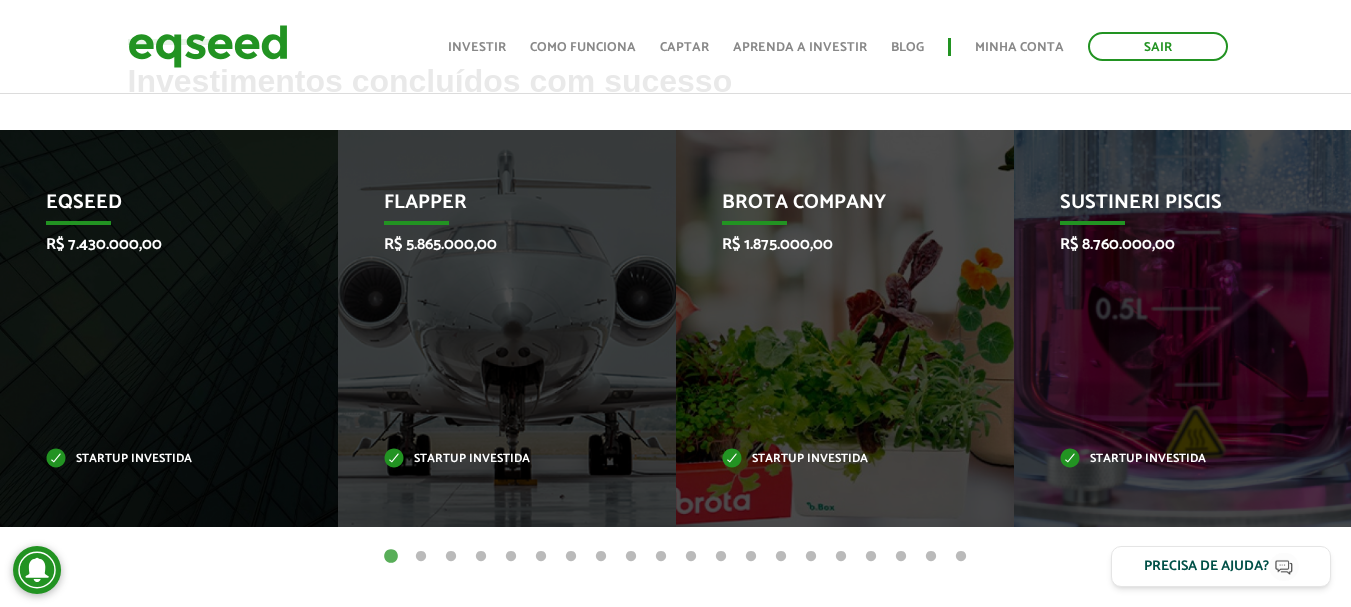 scroll, scrollTop: 680, scrollLeft: 0, axis: vertical 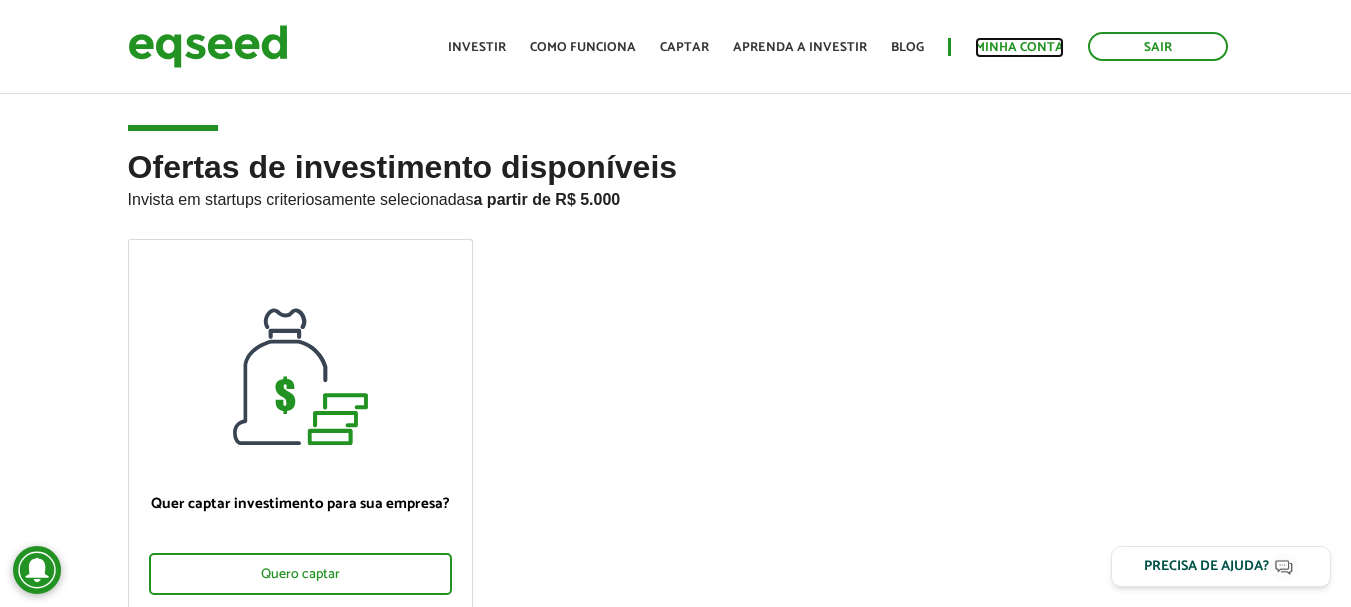 click on "Minha conta" at bounding box center (1019, 47) 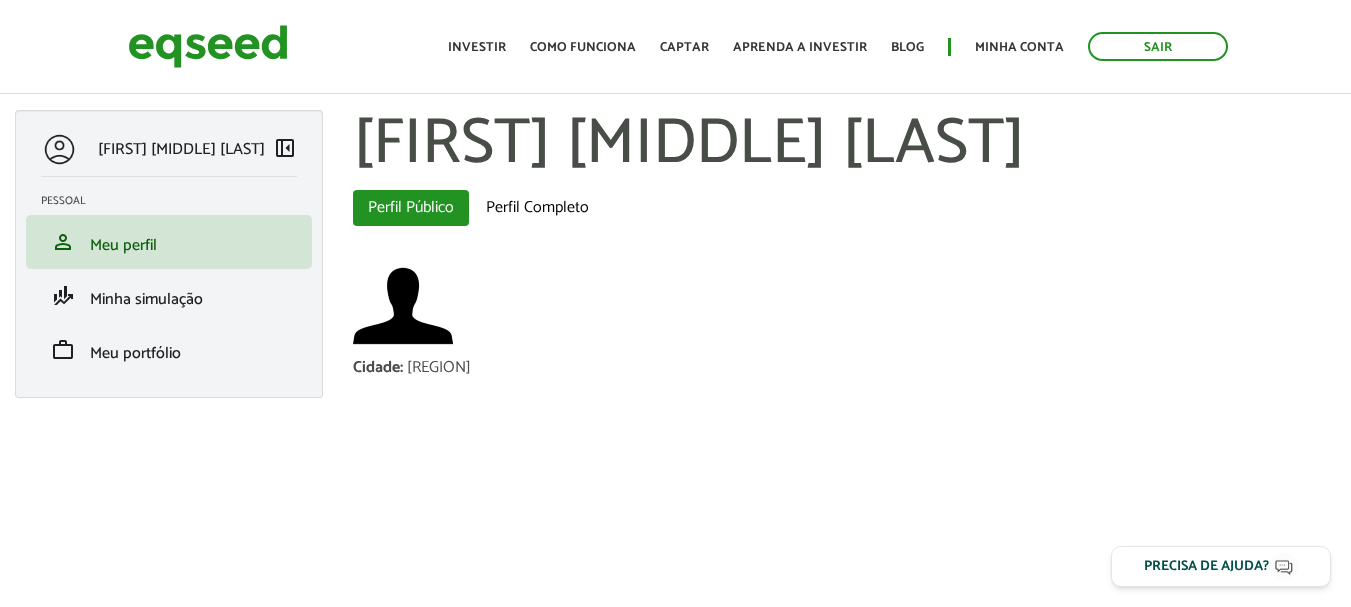 scroll, scrollTop: 0, scrollLeft: 0, axis: both 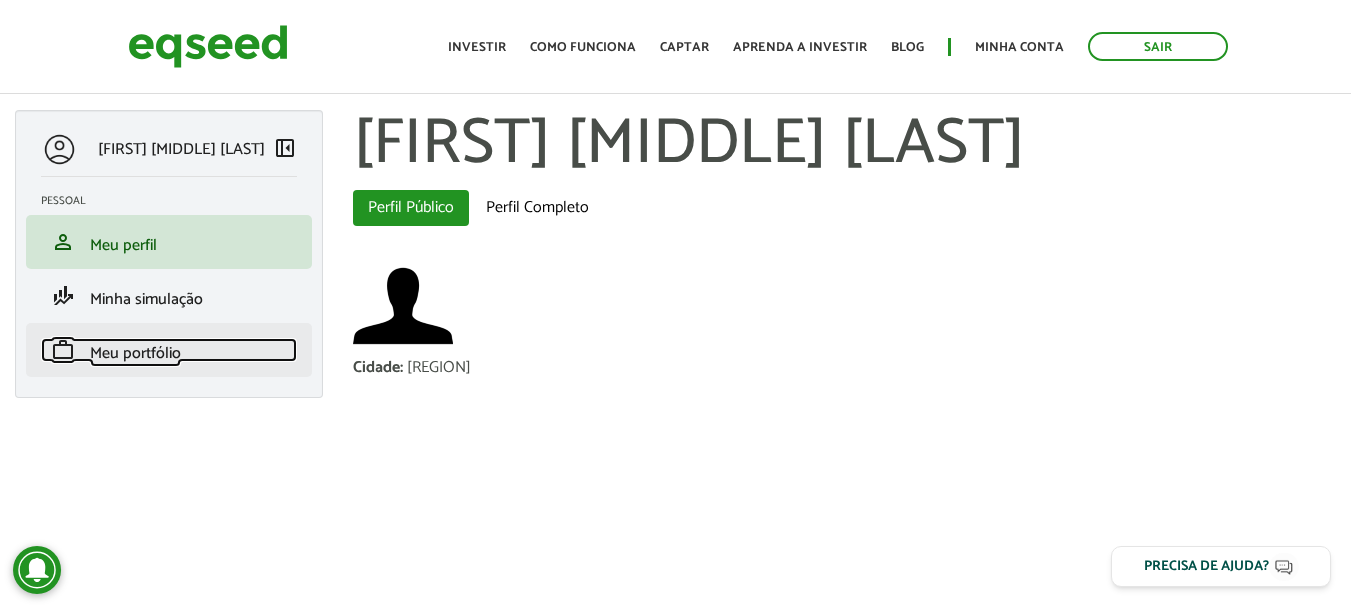 click on "Meu portfólio" at bounding box center [135, 353] 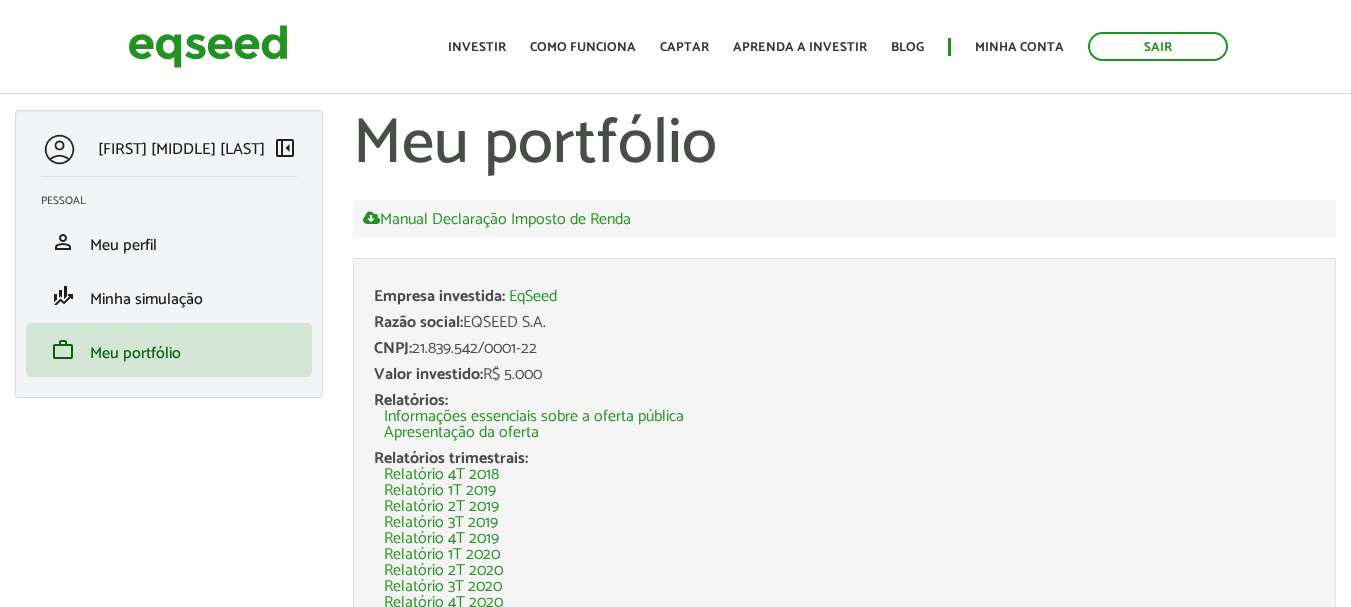 scroll, scrollTop: 0, scrollLeft: 0, axis: both 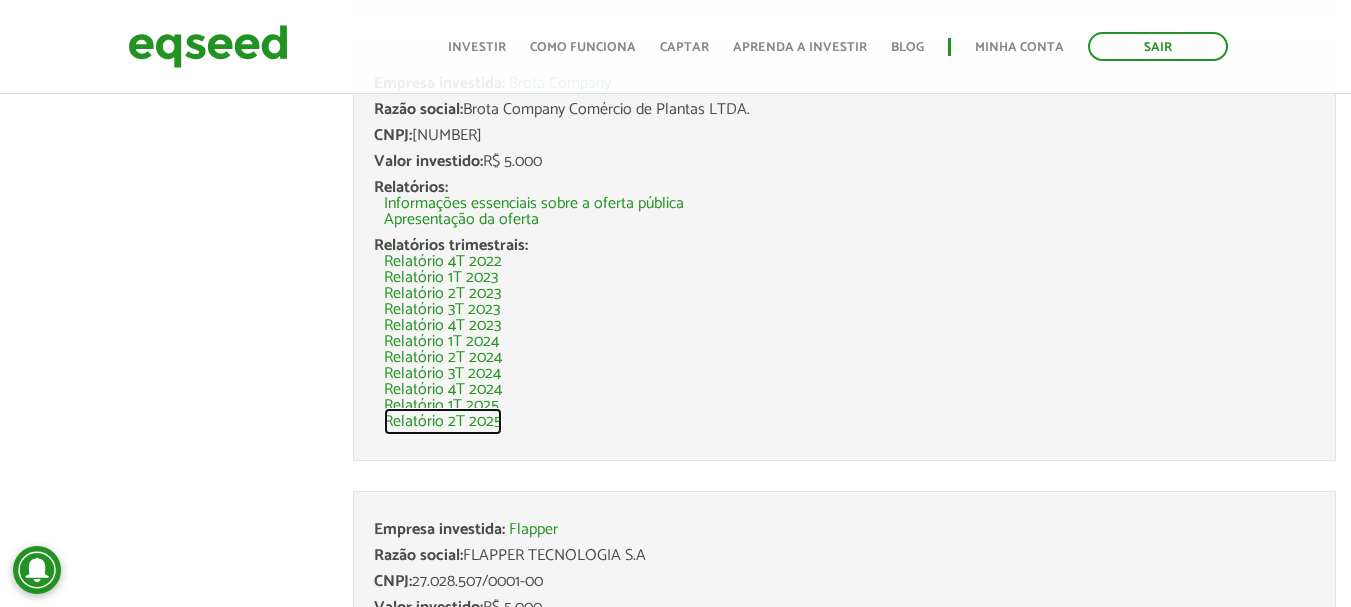 click on "Relatório 2T 2025" at bounding box center [443, 422] 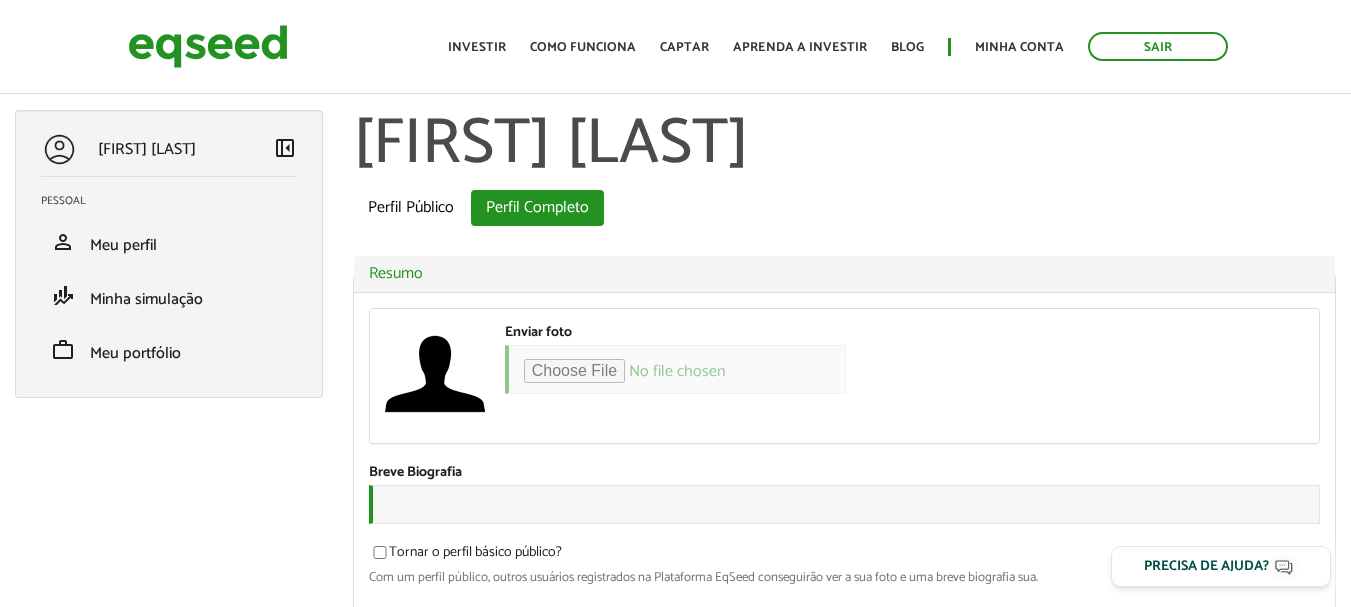 scroll, scrollTop: 0, scrollLeft: 0, axis: both 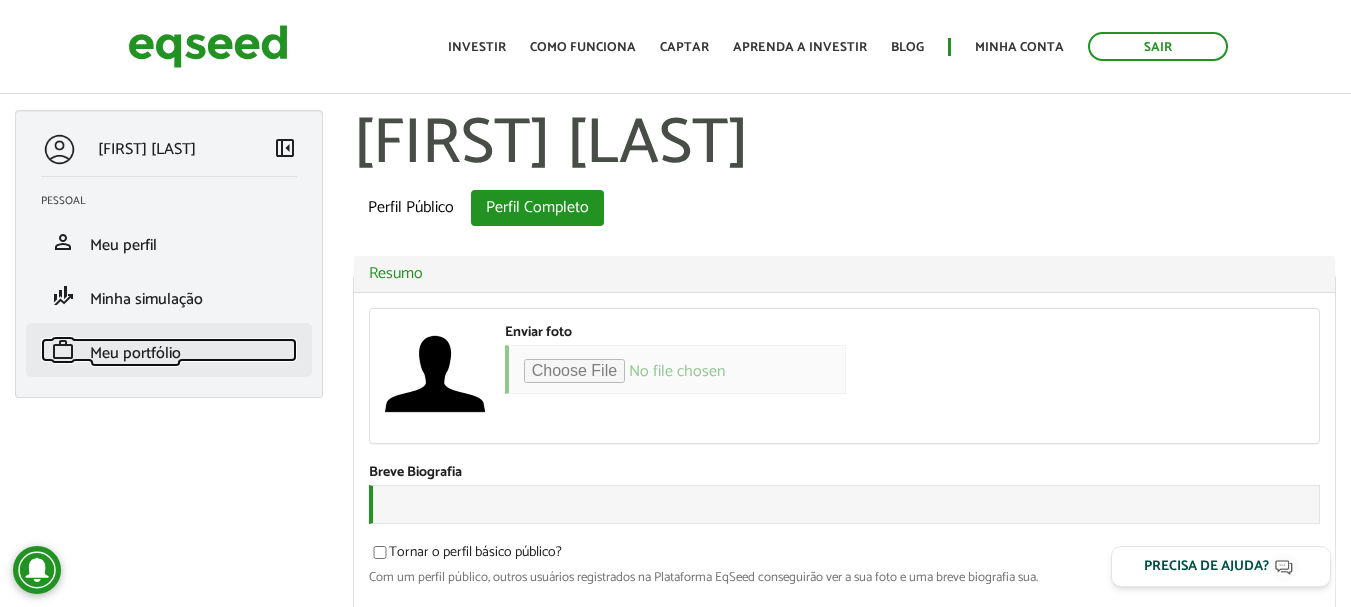 click on "Meu portfólio" at bounding box center (135, 353) 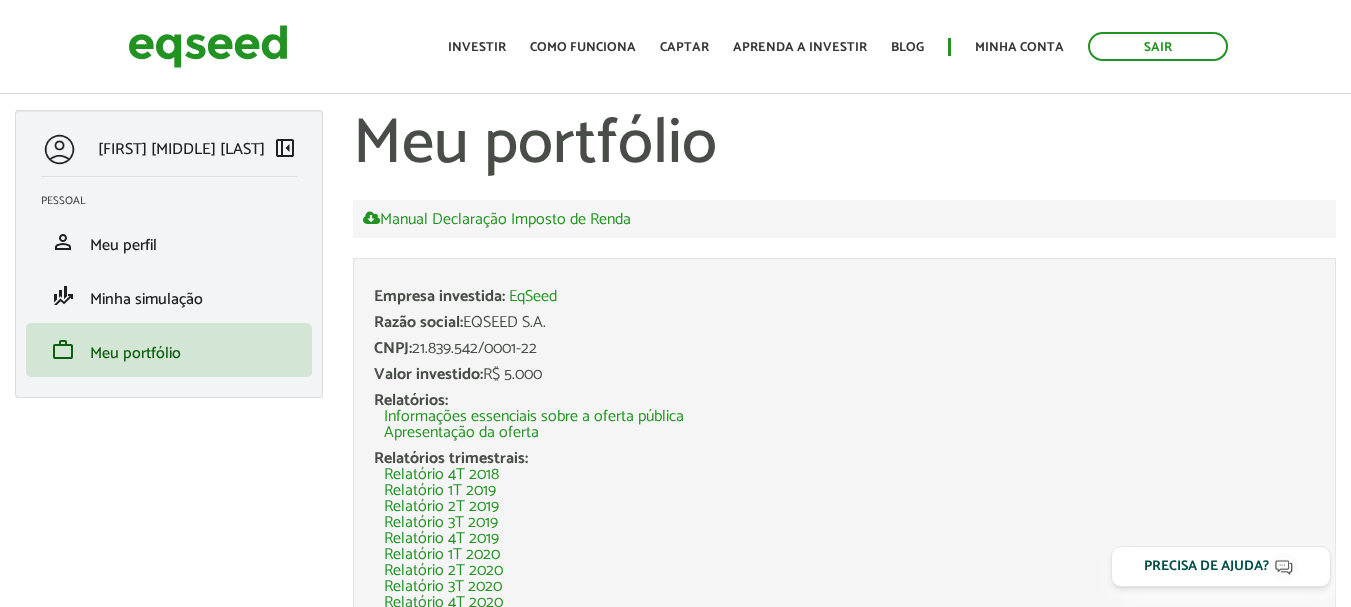 scroll, scrollTop: 0, scrollLeft: 0, axis: both 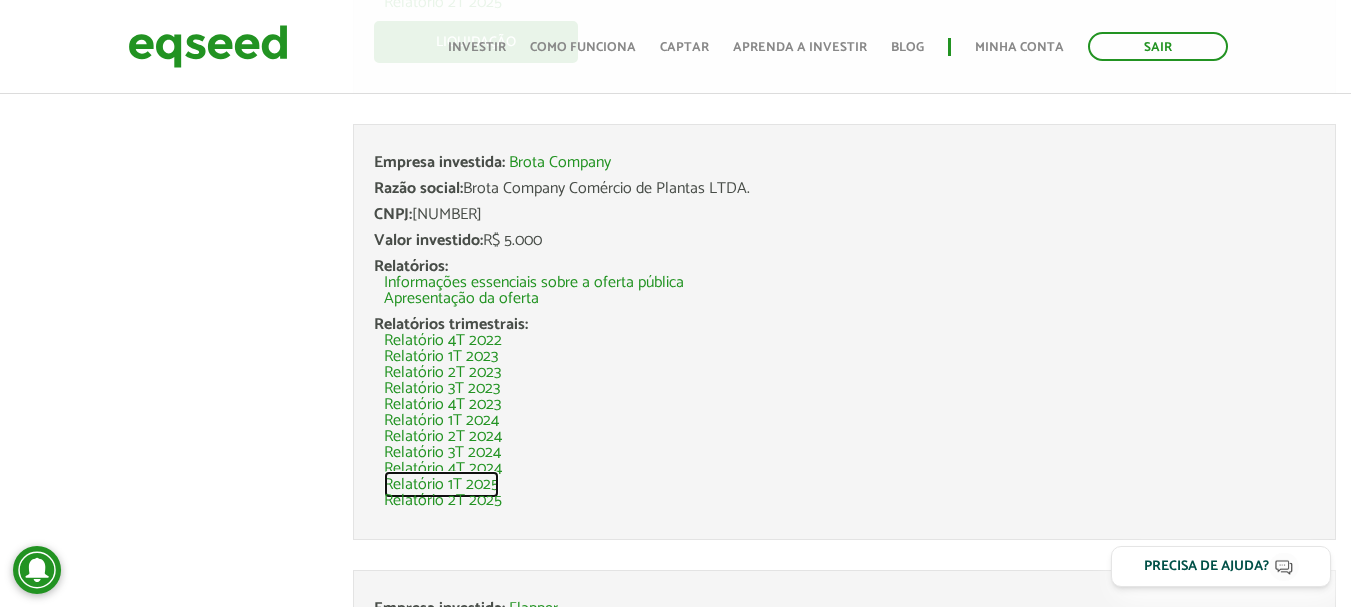 click on "Relatório 1T 2025" at bounding box center (441, 485) 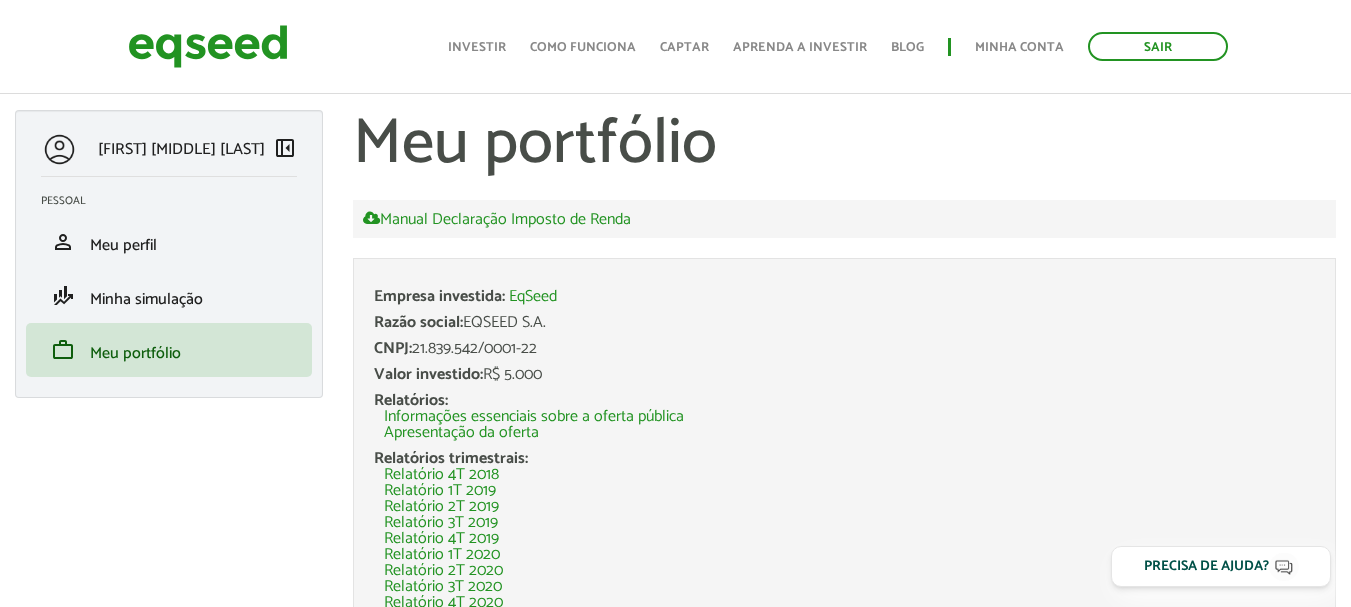 scroll, scrollTop: 894, scrollLeft: 0, axis: vertical 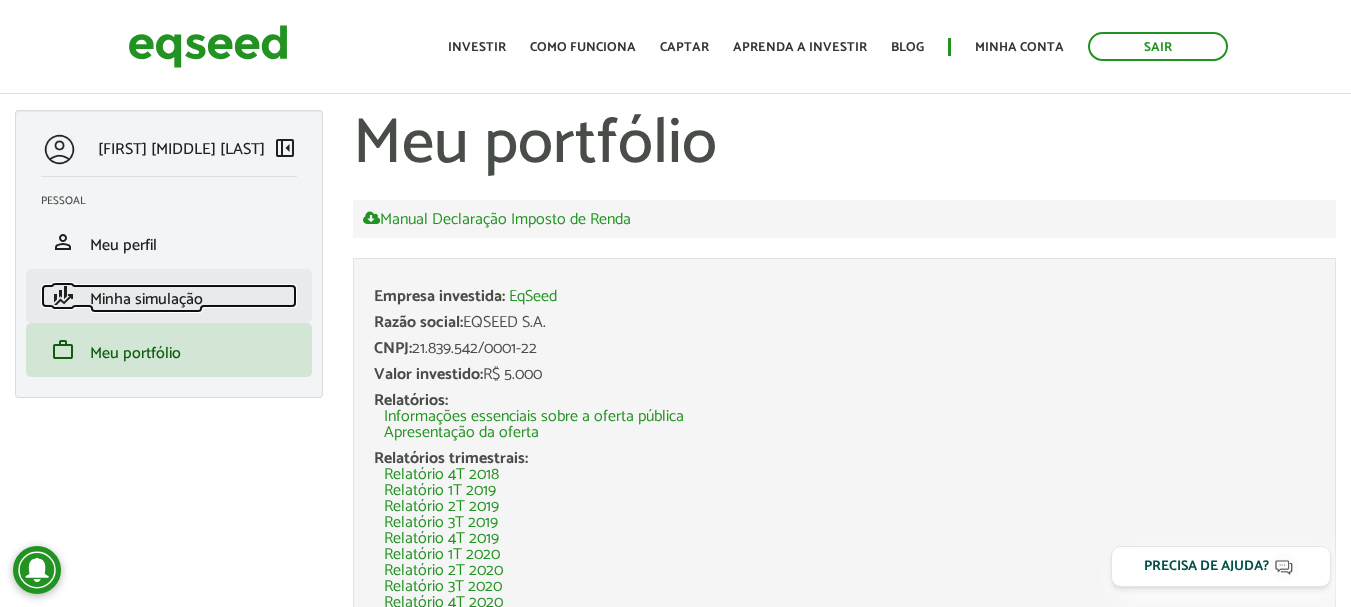 click on "Minha simulação" at bounding box center (146, 299) 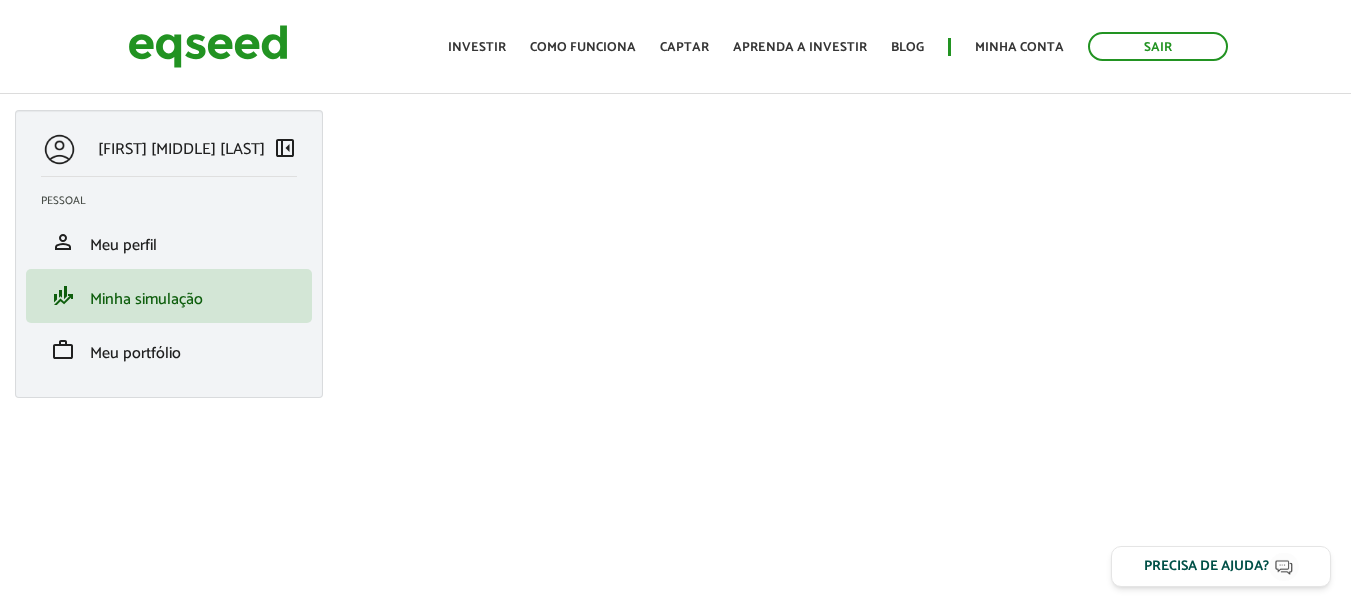 scroll, scrollTop: 0, scrollLeft: 0, axis: both 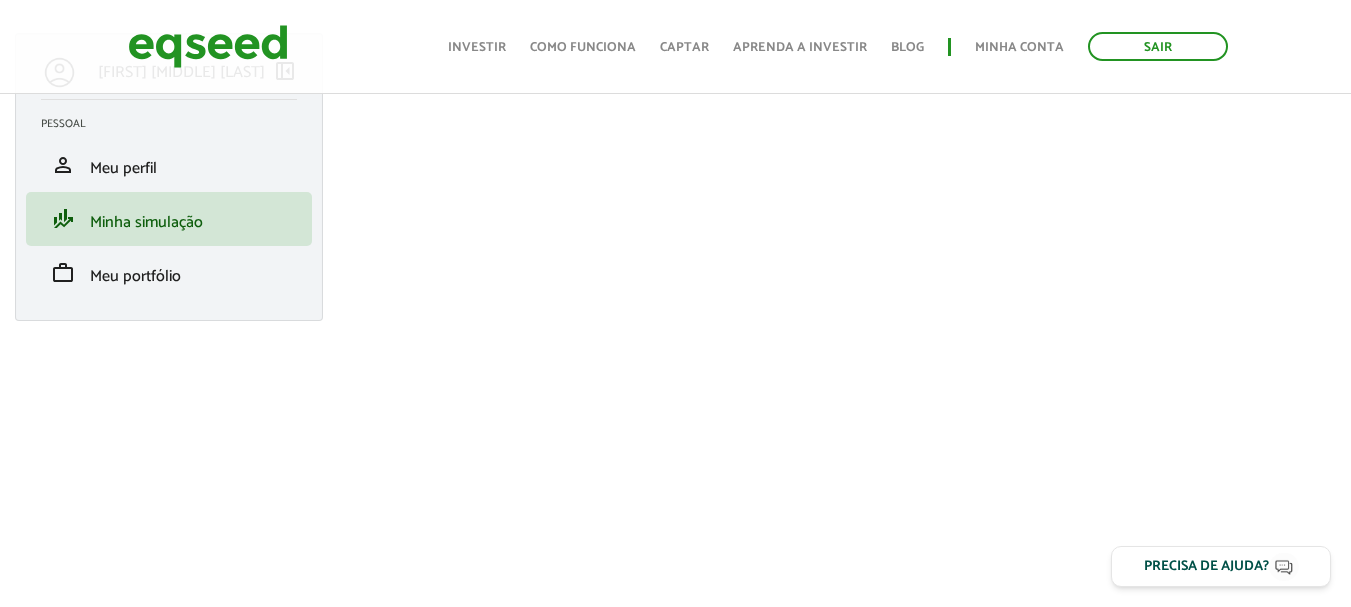 click on "work Meu portfólio" at bounding box center [169, 273] 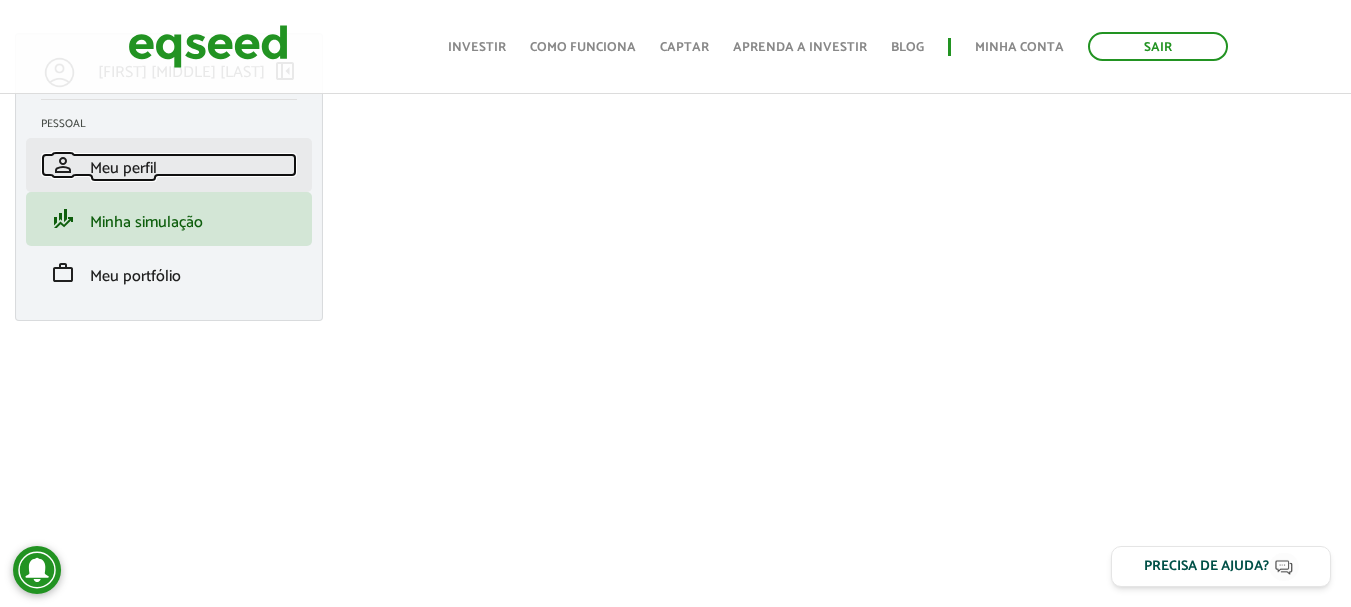 click on "Meu perfil" at bounding box center [123, 168] 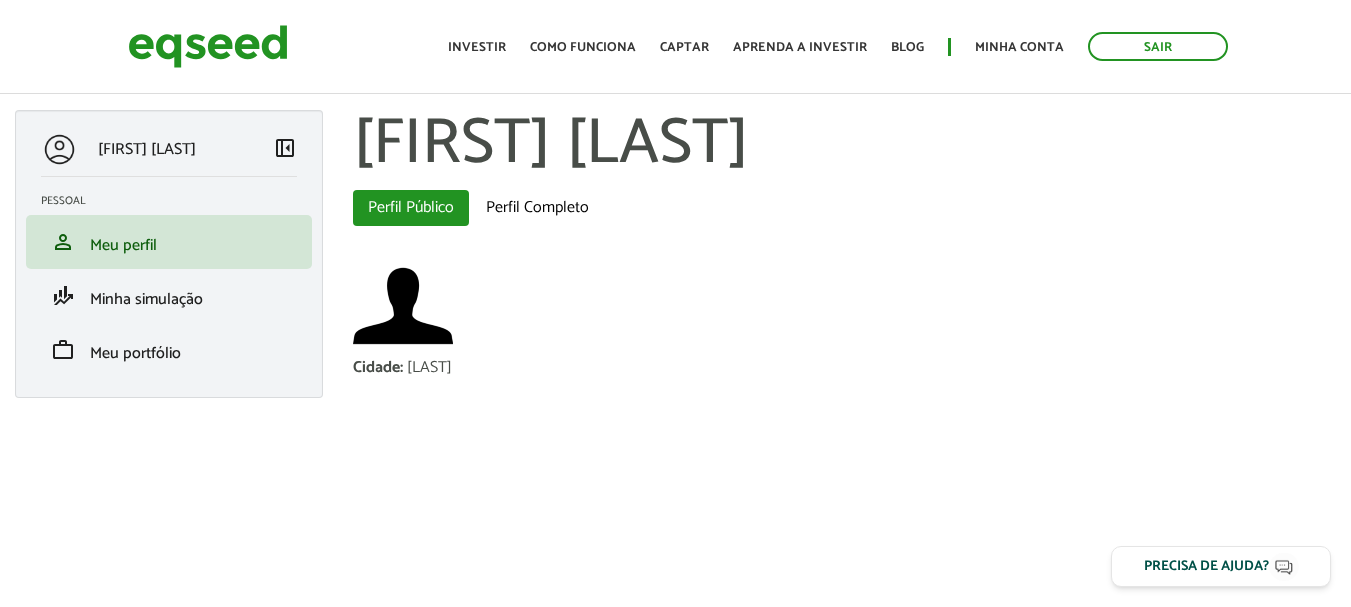 scroll, scrollTop: 0, scrollLeft: 0, axis: both 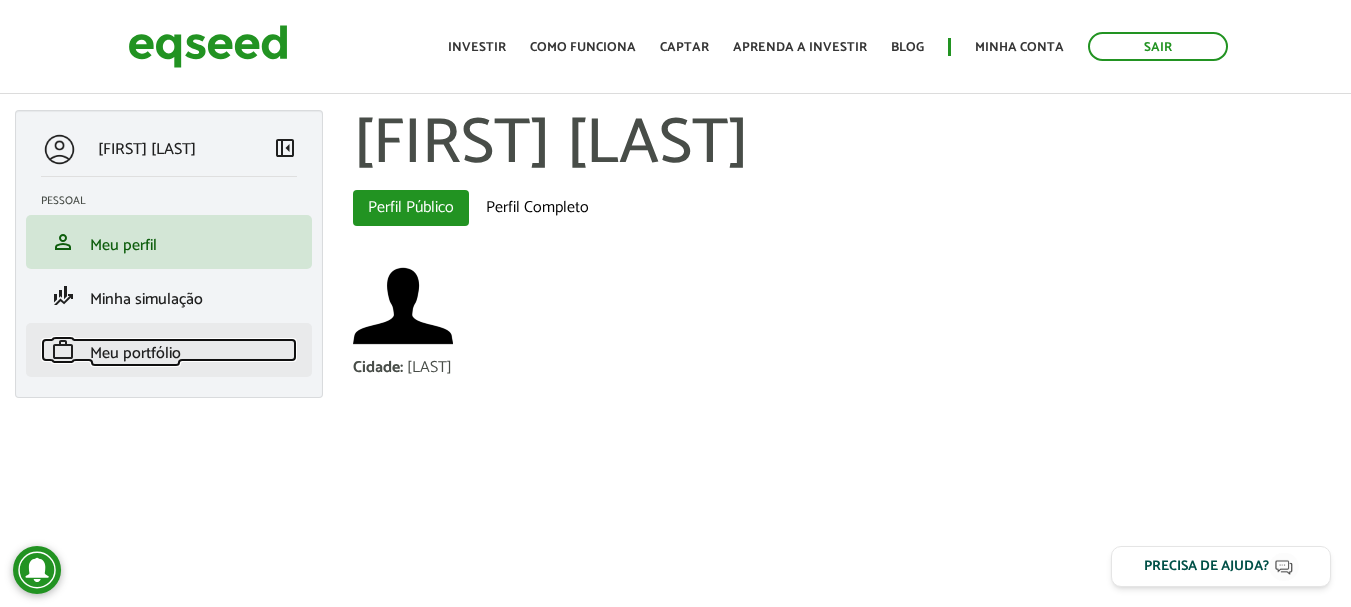 click on "Meu portfólio" at bounding box center [135, 353] 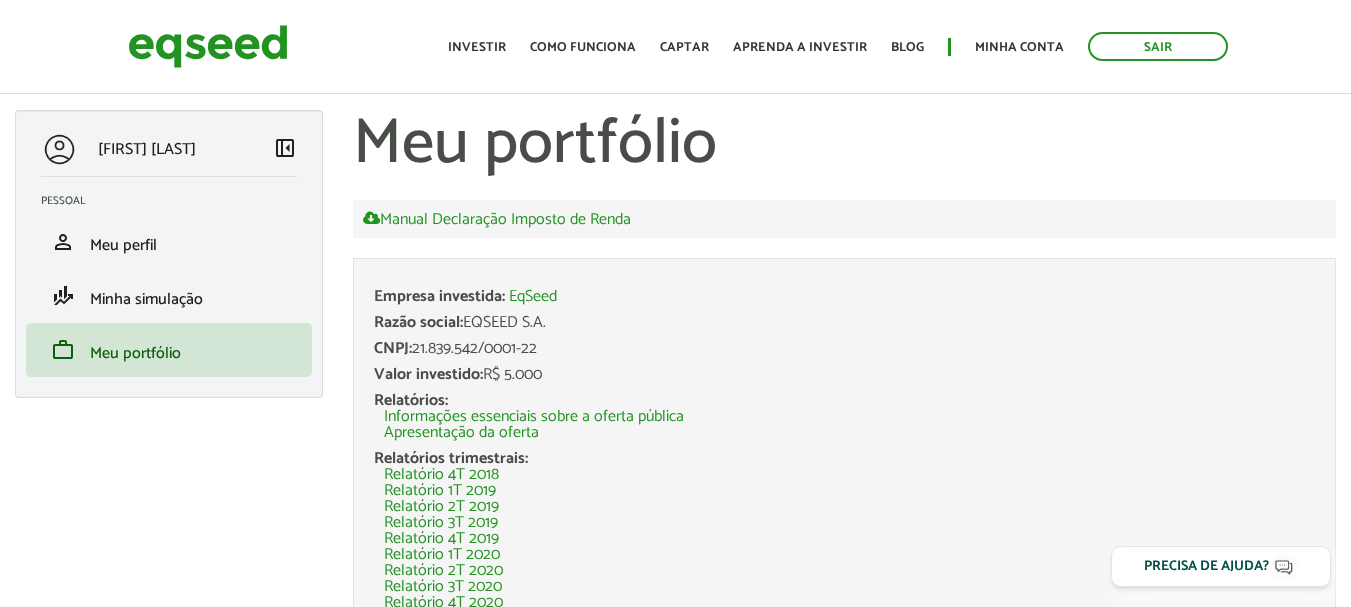 scroll, scrollTop: 0, scrollLeft: 0, axis: both 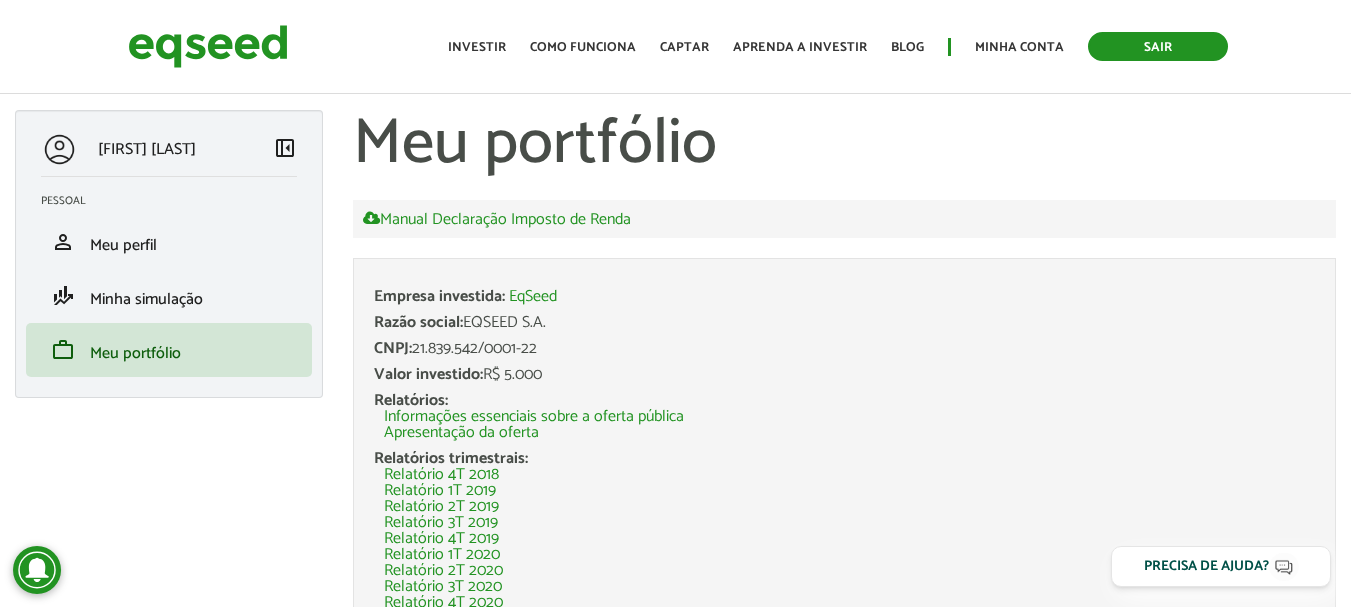 click on "Sair" at bounding box center (1158, 46) 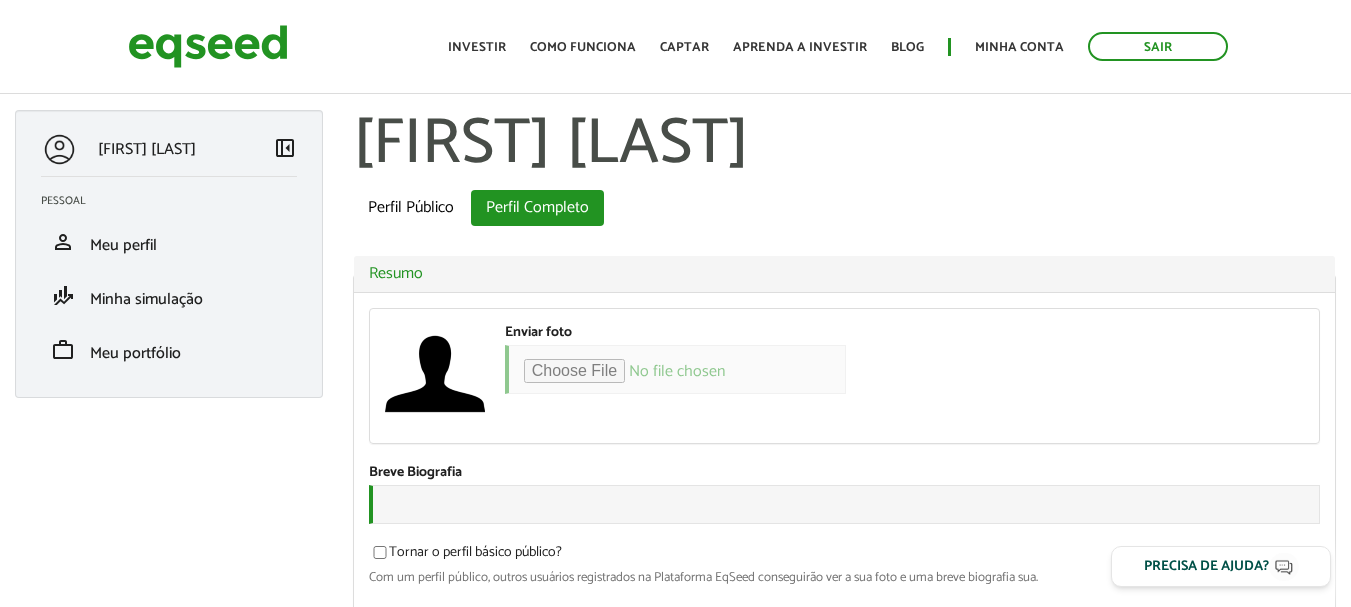 scroll, scrollTop: 0, scrollLeft: 0, axis: both 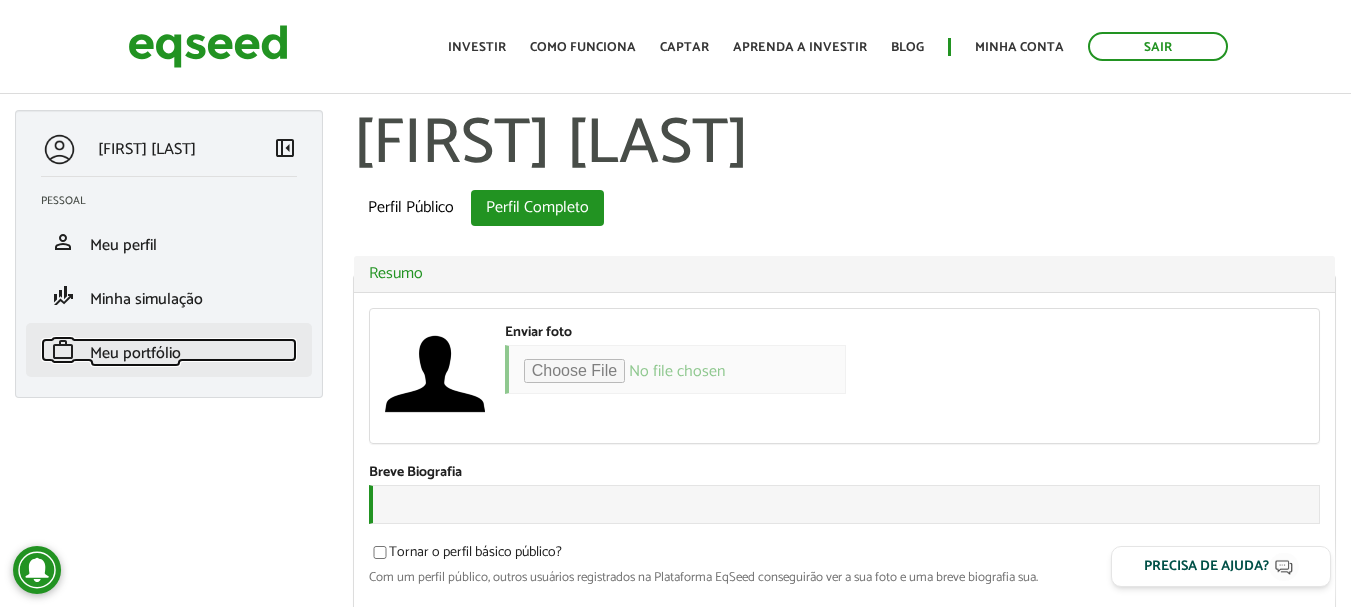 click on "Meu portfólio" at bounding box center [135, 353] 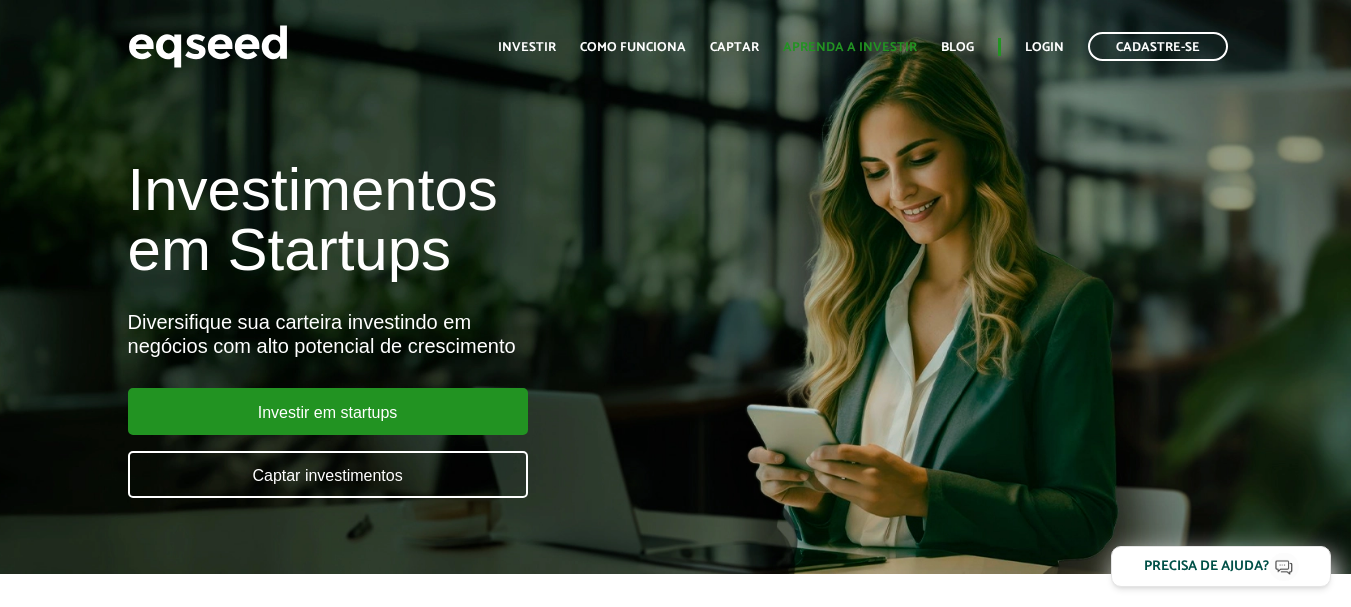 scroll, scrollTop: 0, scrollLeft: 0, axis: both 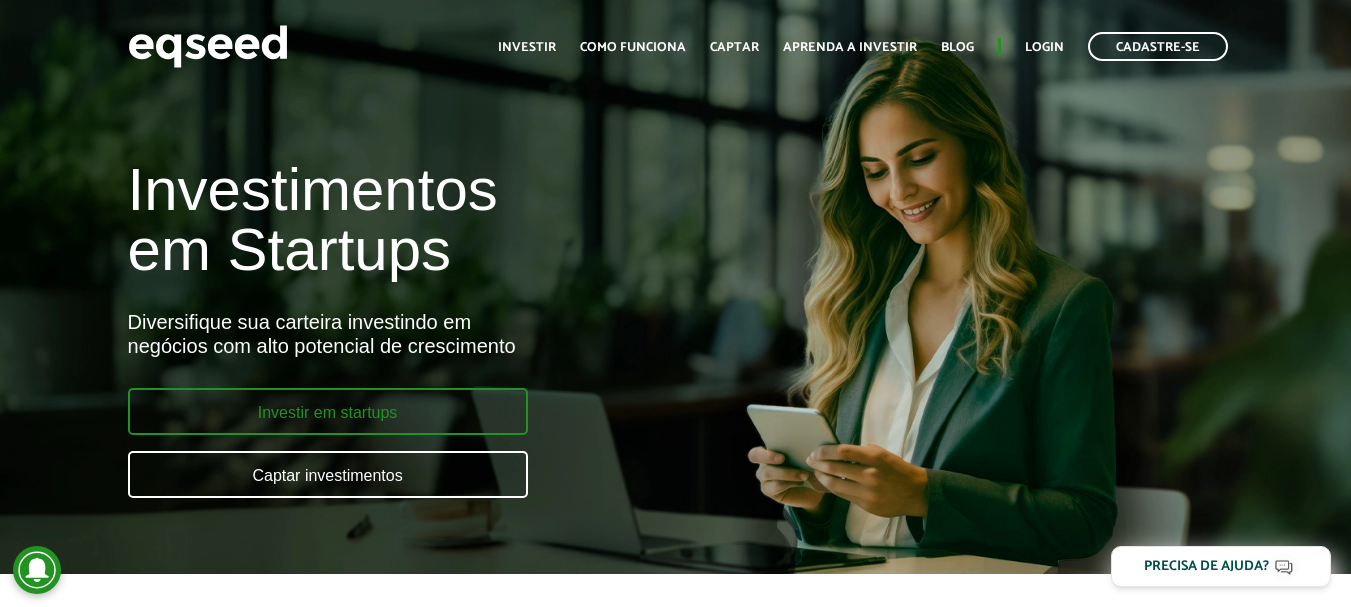 click on "Investir em startups" at bounding box center [328, 411] 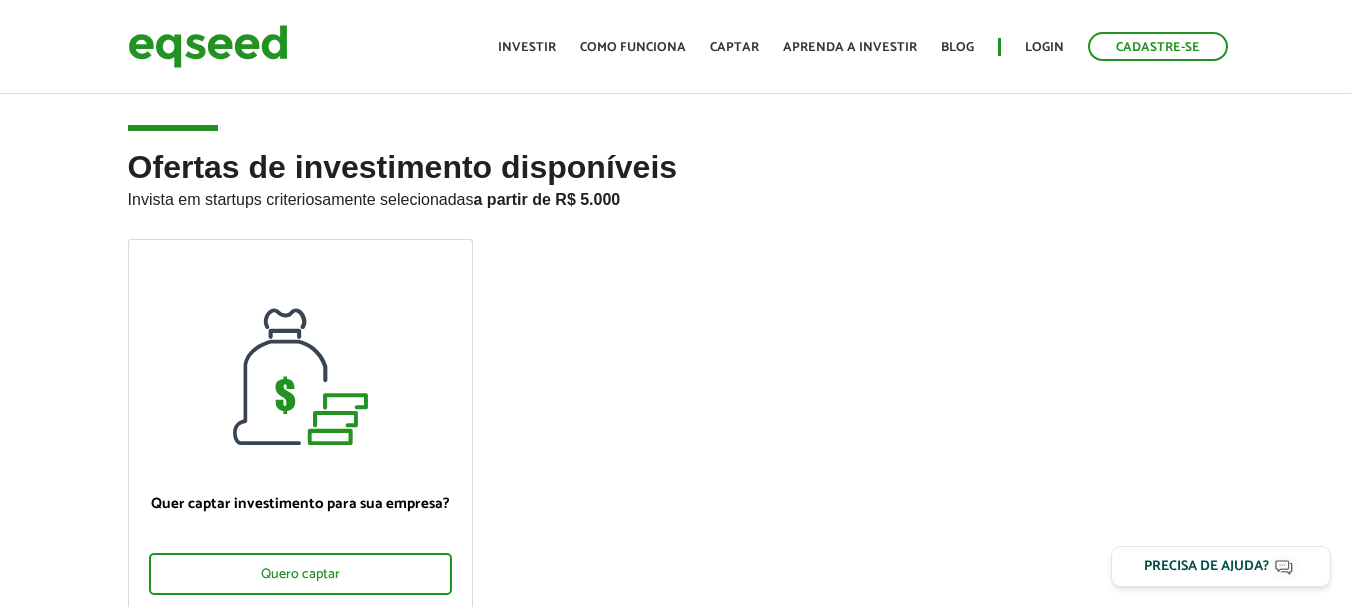 scroll, scrollTop: 0, scrollLeft: 0, axis: both 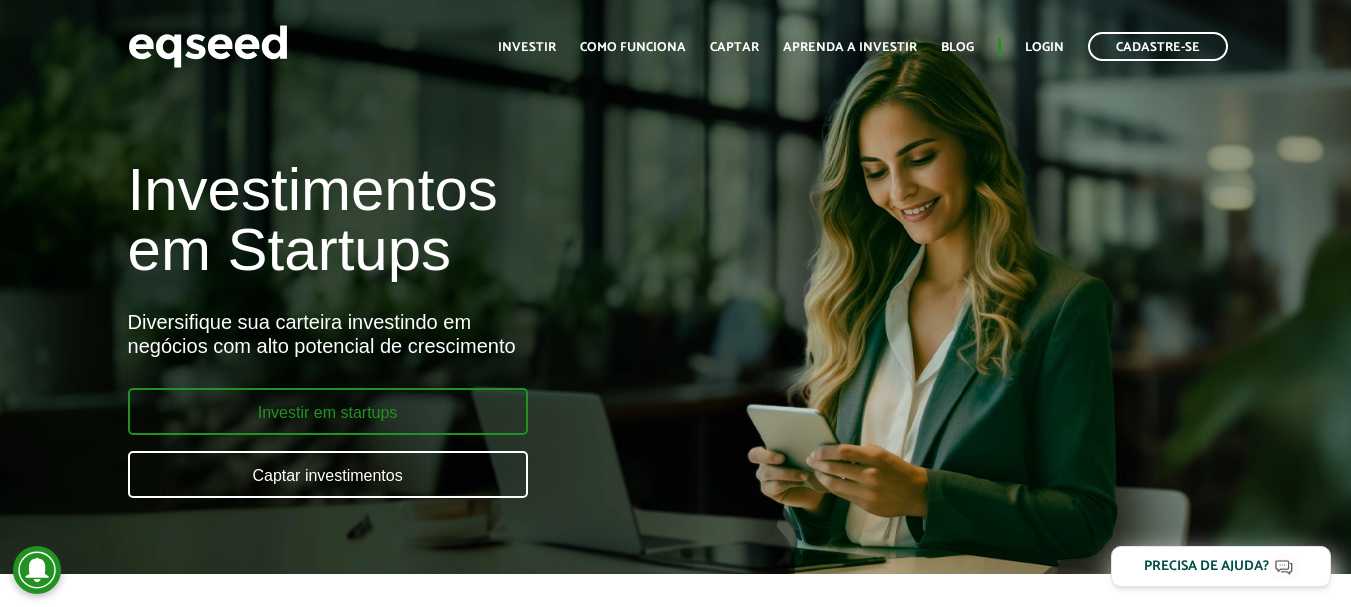 click on "Investir em startups" at bounding box center [328, 411] 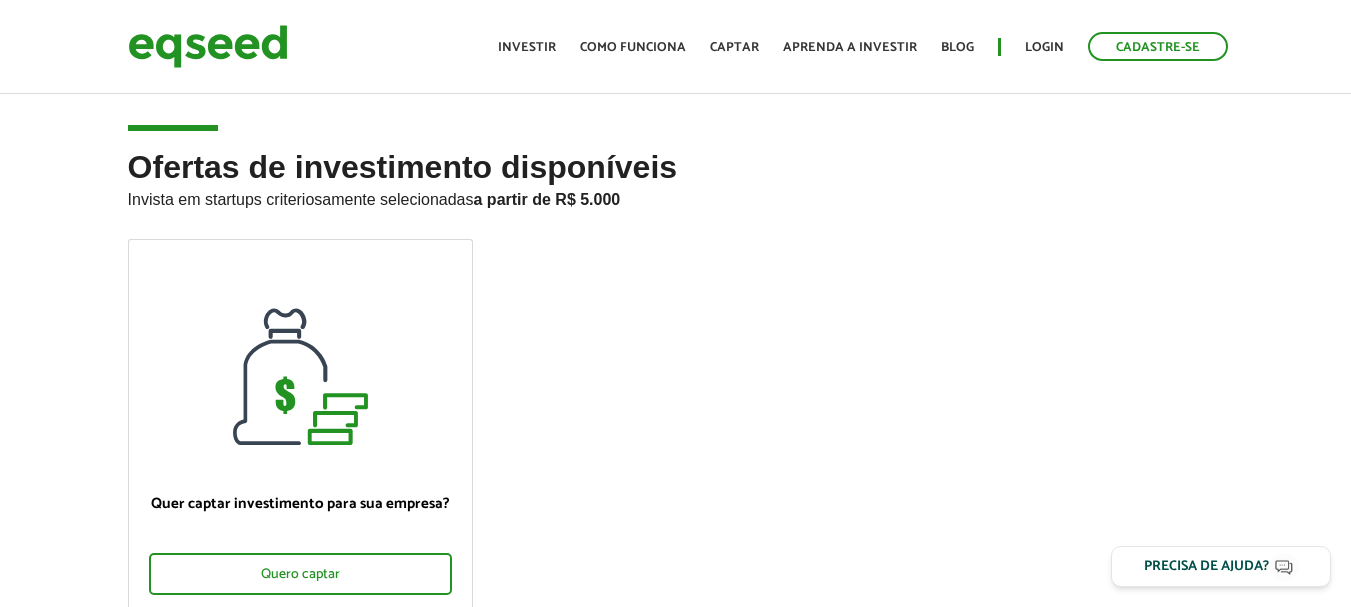 scroll, scrollTop: 0, scrollLeft: 0, axis: both 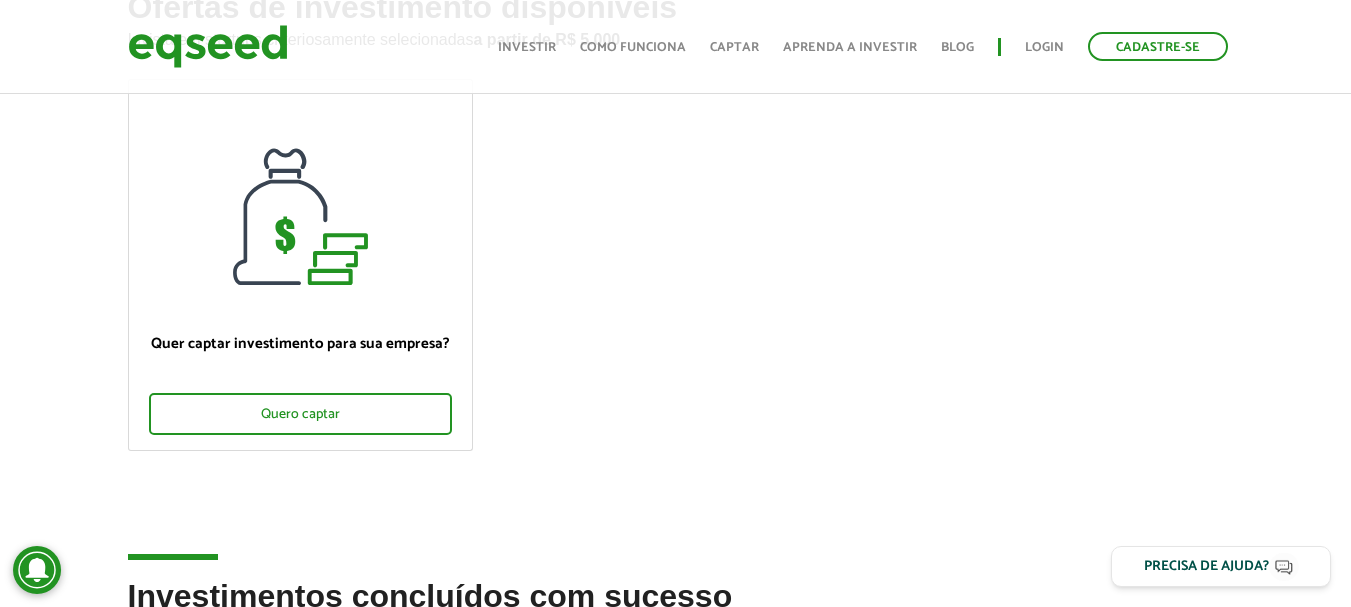 click on "Quer captar investimento para sua empresa?
Quero captar" at bounding box center (676, 282) 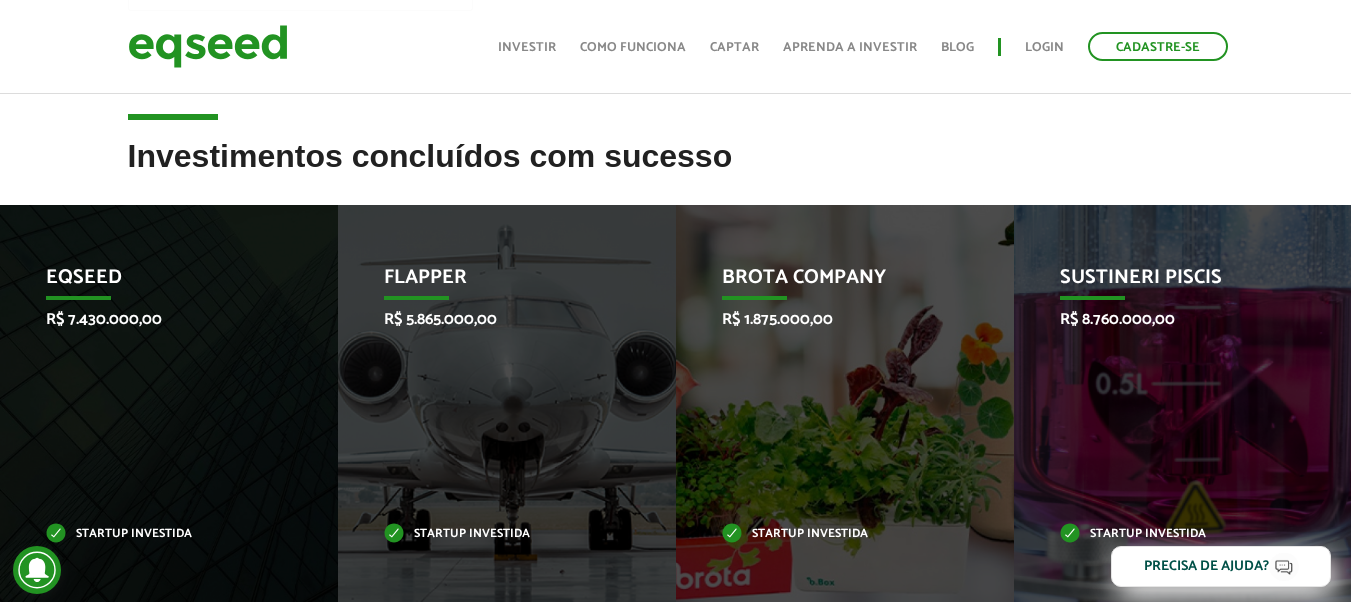 scroll, scrollTop: 640, scrollLeft: 0, axis: vertical 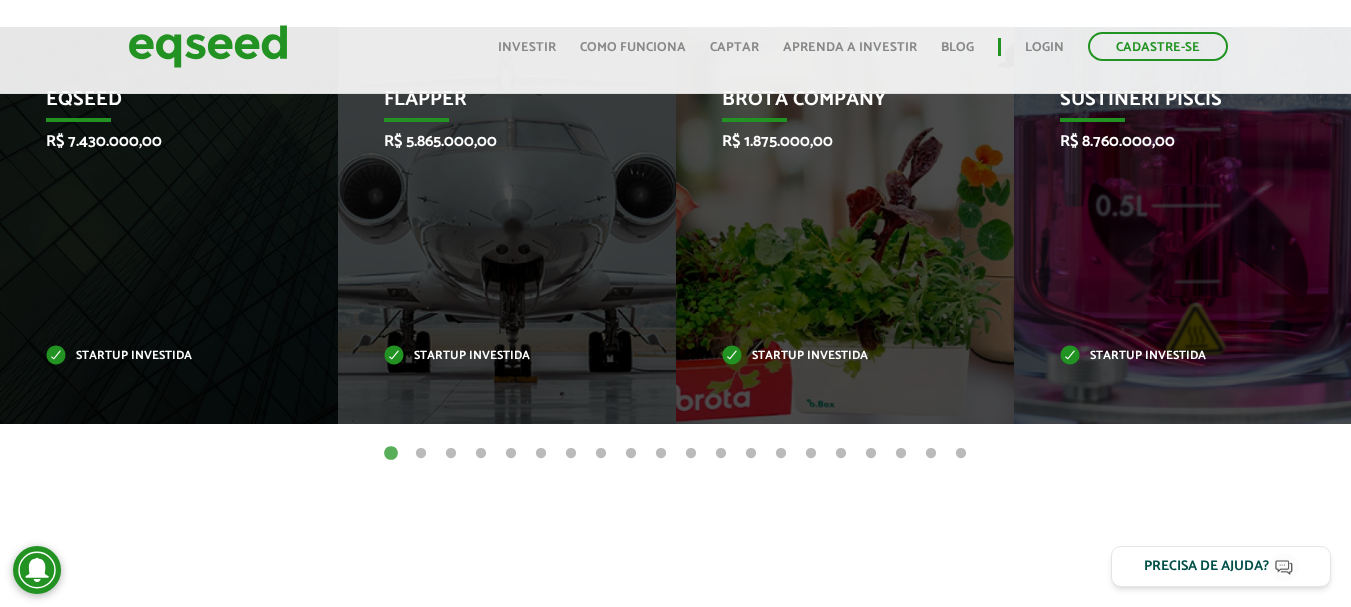 click on "2" at bounding box center (421, 454) 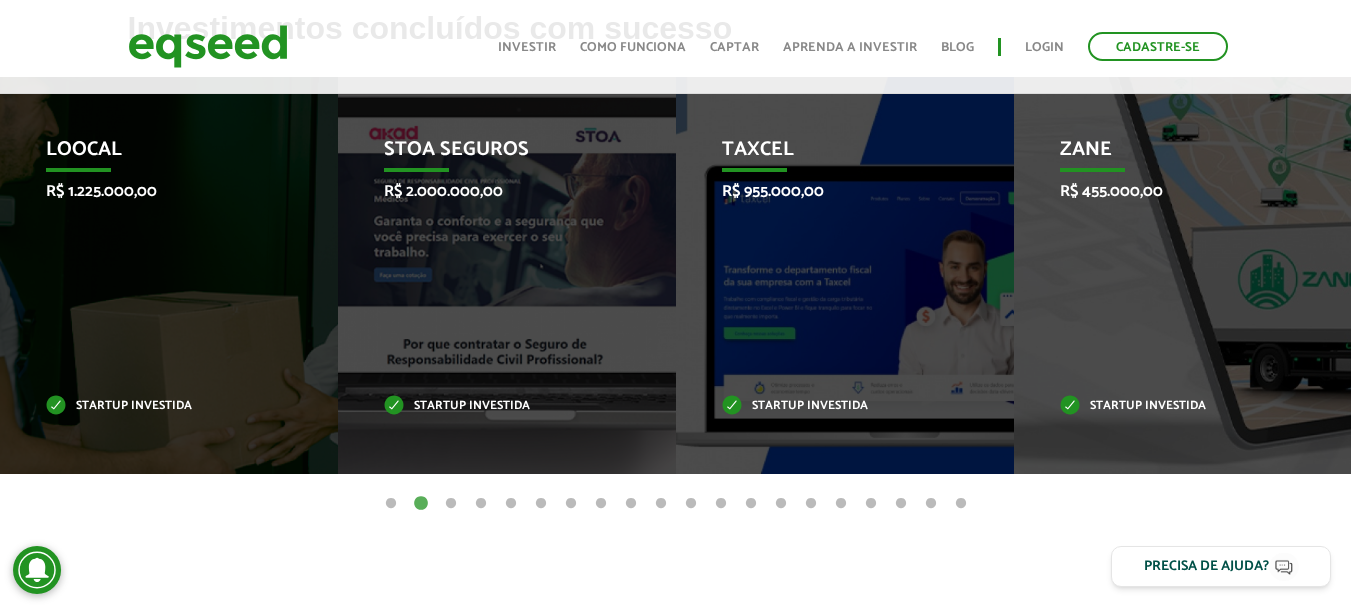 scroll, scrollTop: 724, scrollLeft: 0, axis: vertical 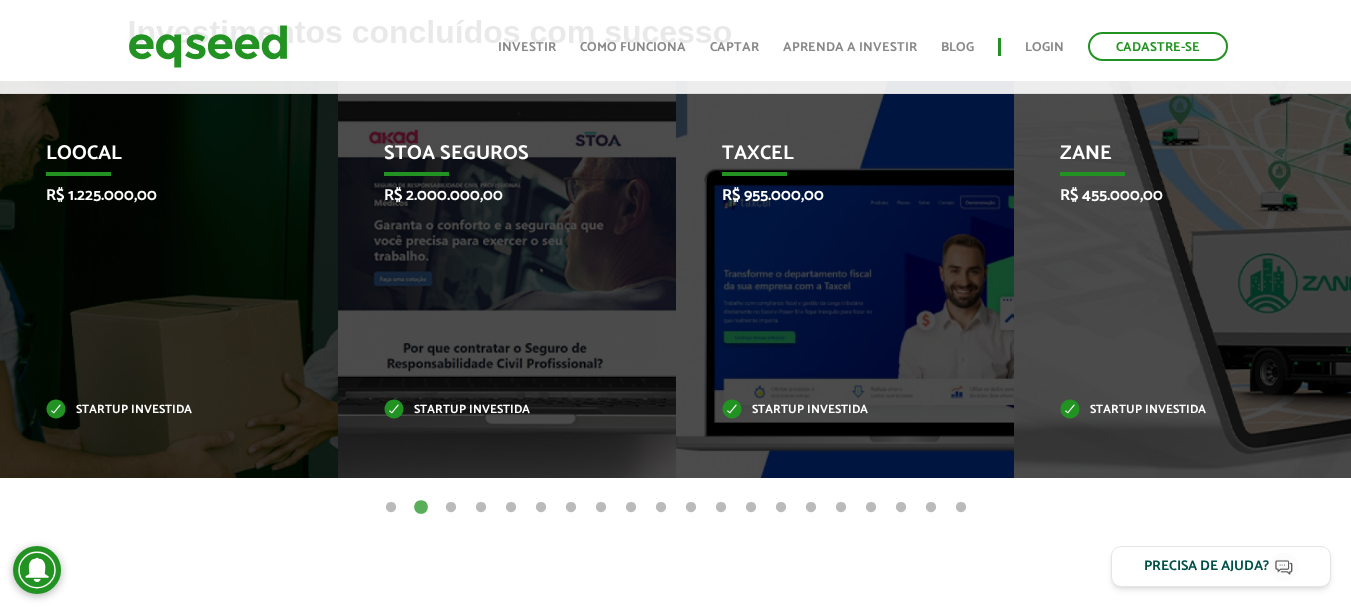 click on "3" at bounding box center (451, 508) 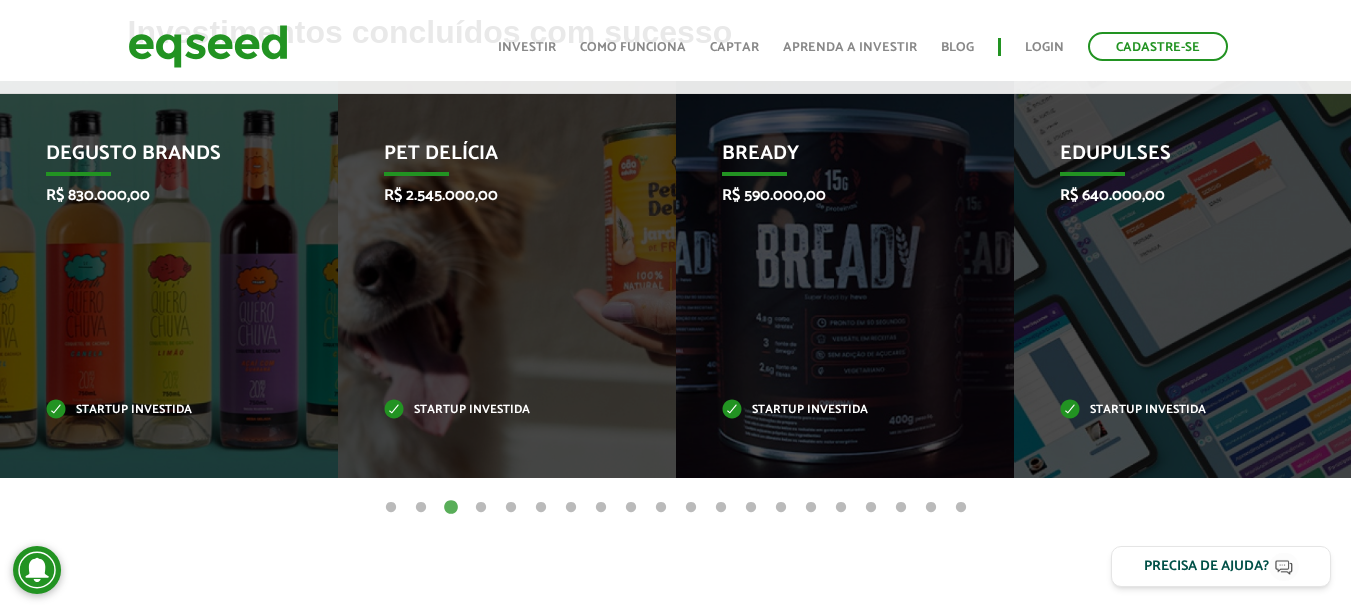 click on "Investimentos concluídos com sucesso
Invoop
R$ 250.000,00
Startup investida
Prosumir
R$ 300.000,00
Startup investida
Me Passa Aí
R$ 250.000,00
Startup investida
Kokar
R$ 300.000,00
Startup investida
EqSeed
R$ 7.430.000,00
Startup investida
Flapper
R$ 5.865.000,00
Startup investida
Loocal 1 2" at bounding box center [675, 321] 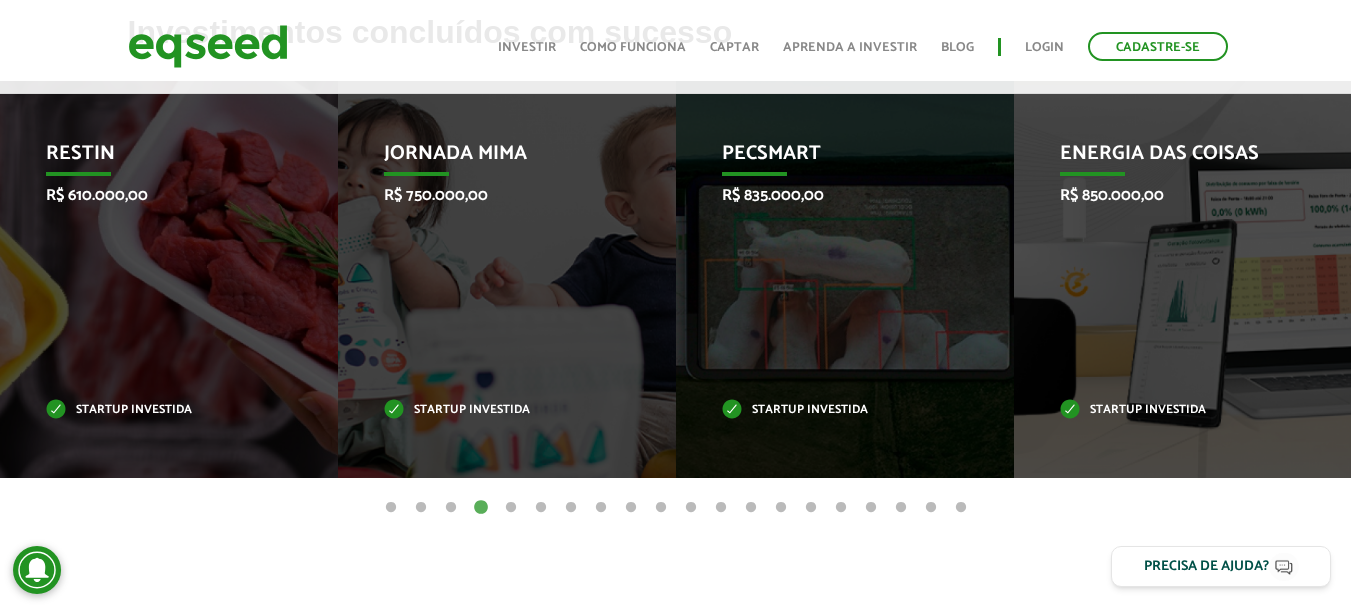 drag, startPoint x: 481, startPoint y: 511, endPoint x: 511, endPoint y: 506, distance: 30.413813 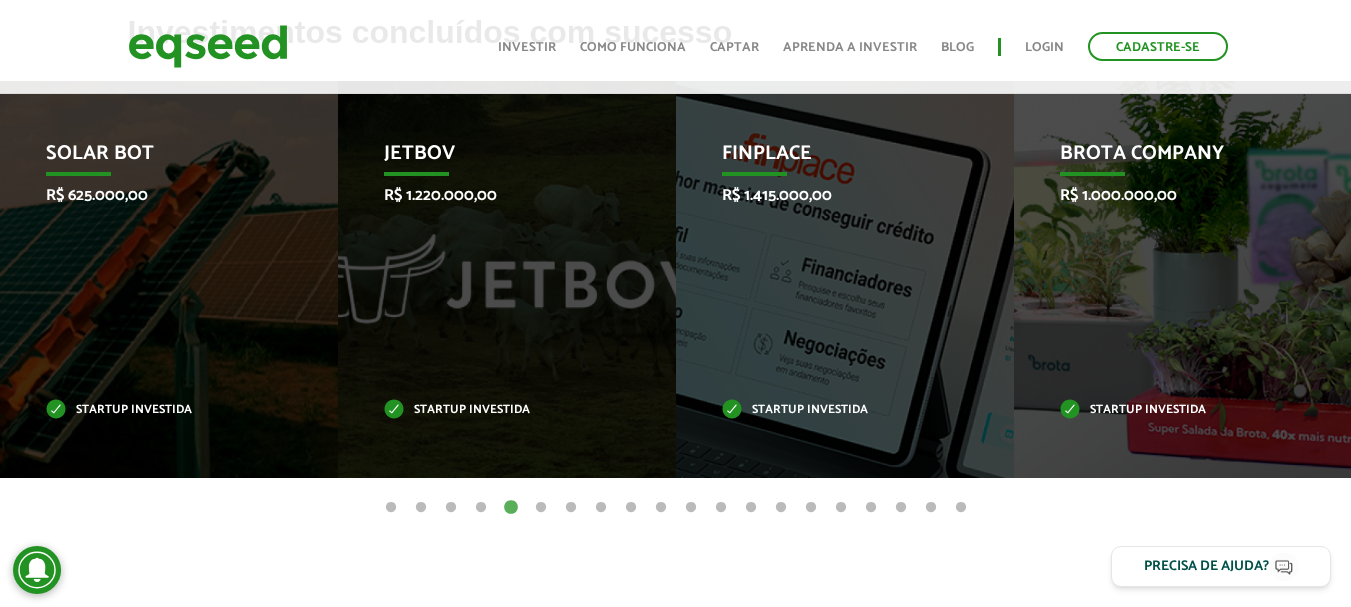 click on "6" at bounding box center (541, 508) 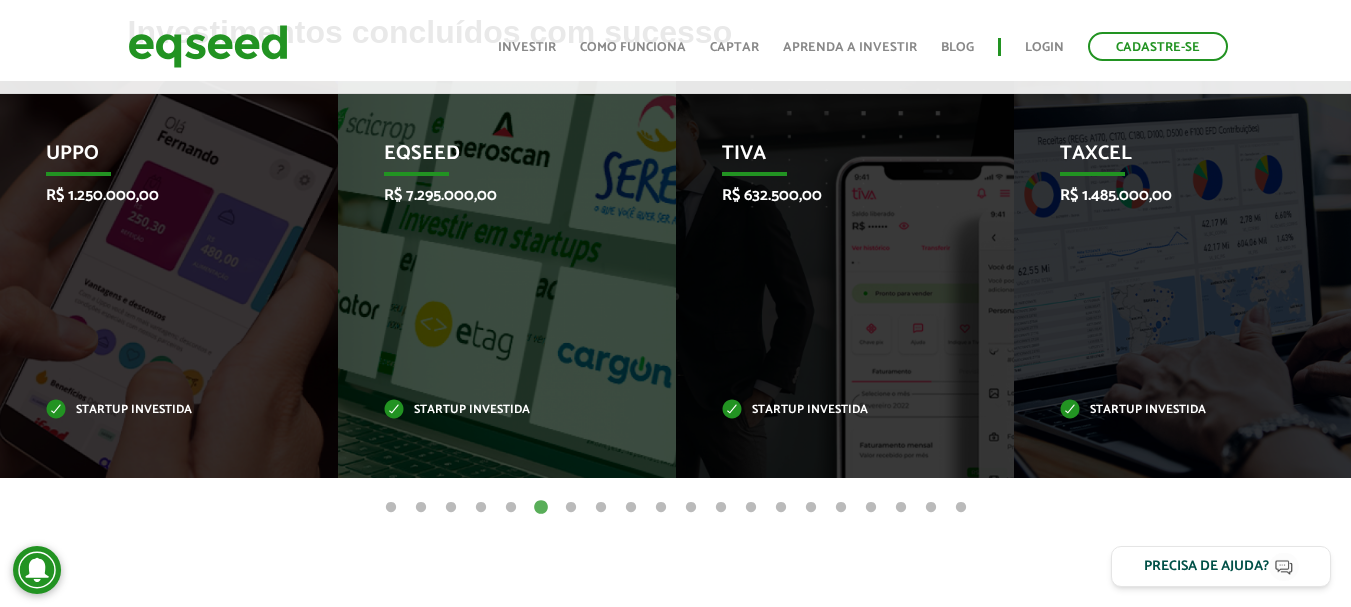 click on "7" at bounding box center (571, 508) 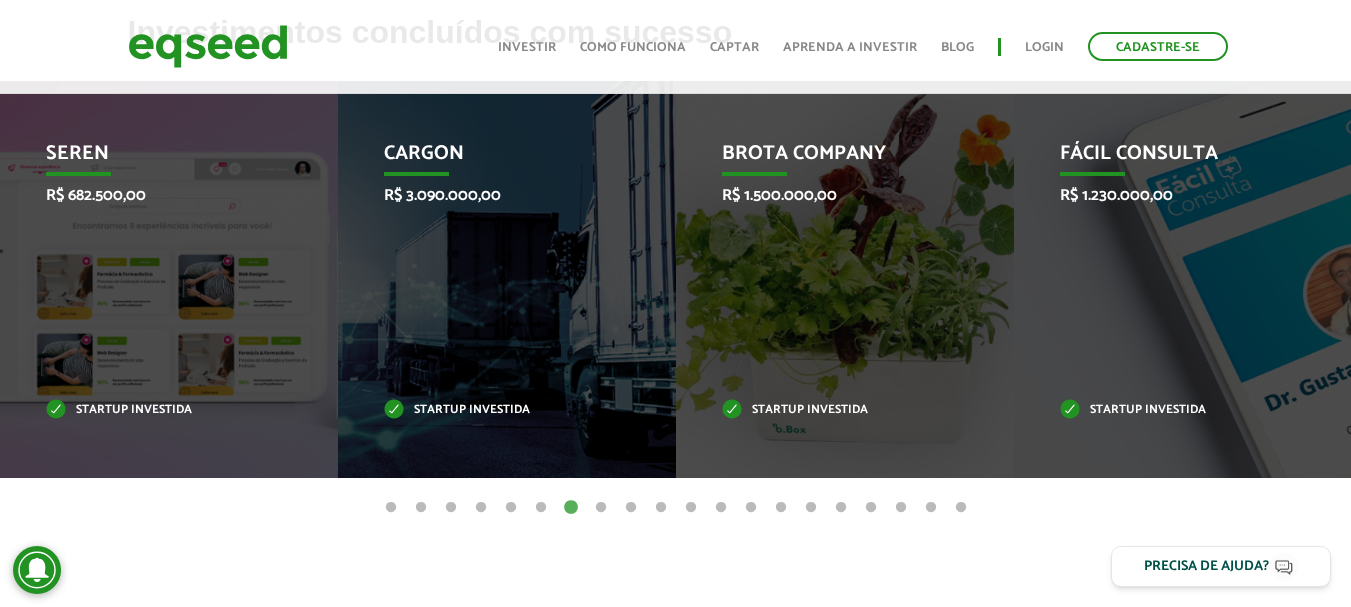click on "8" at bounding box center [601, 508] 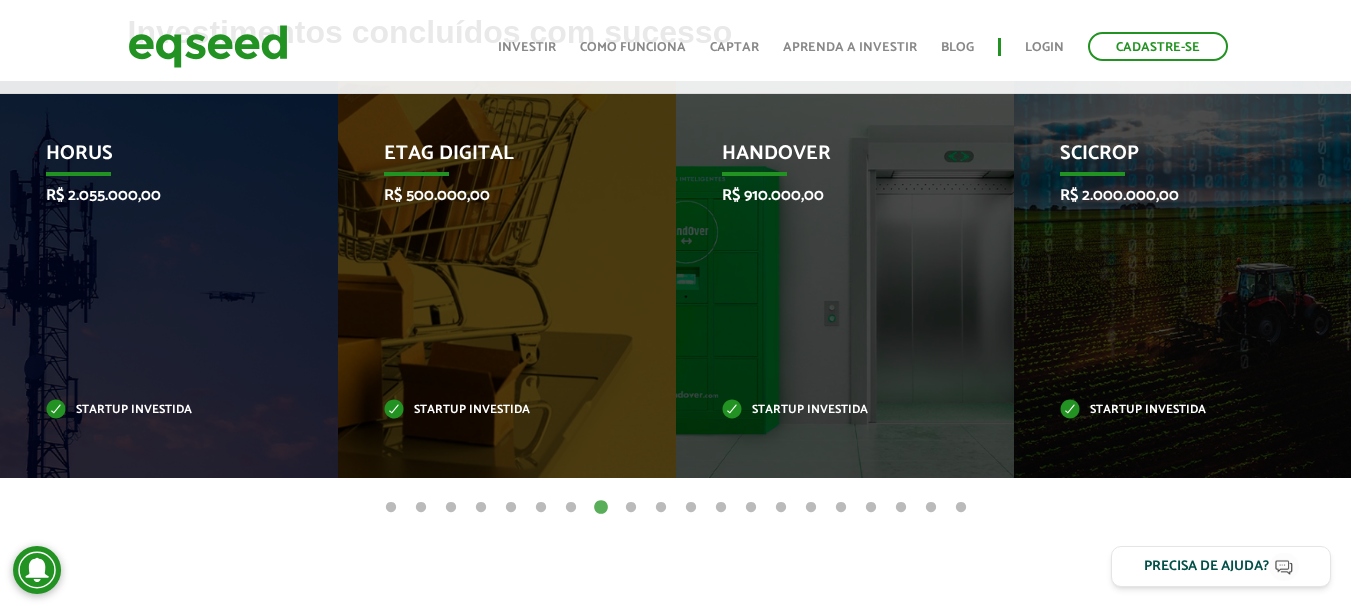 click on "9" at bounding box center (631, 508) 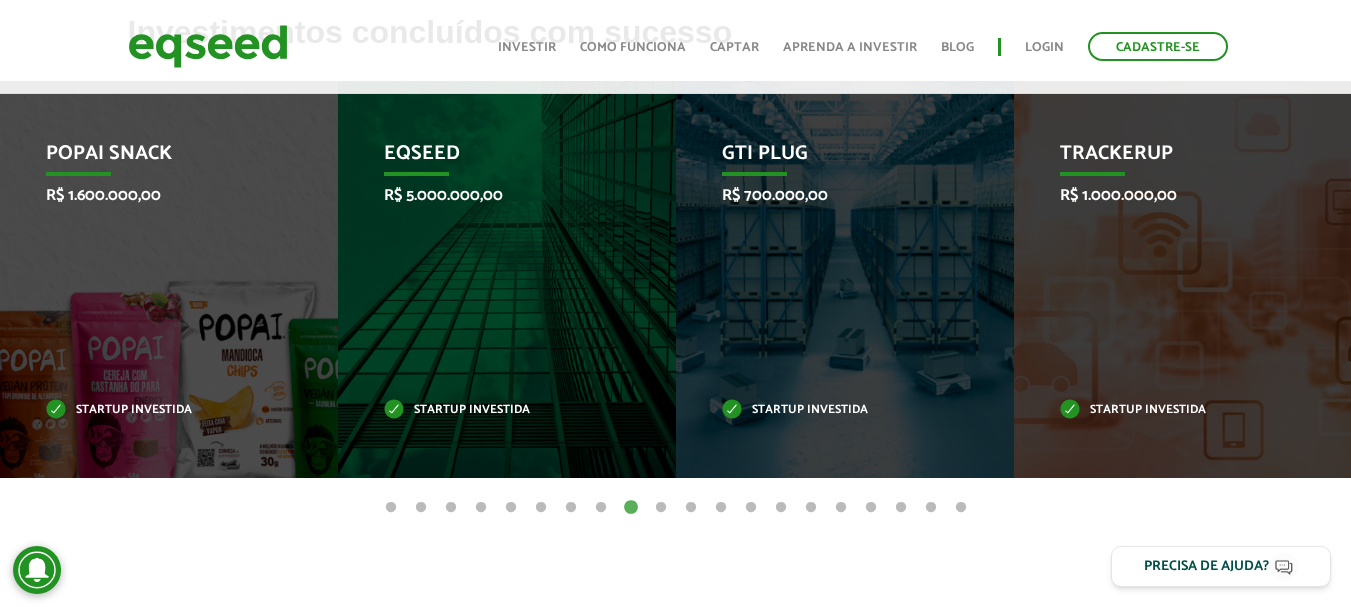 click on "10" at bounding box center [661, 508] 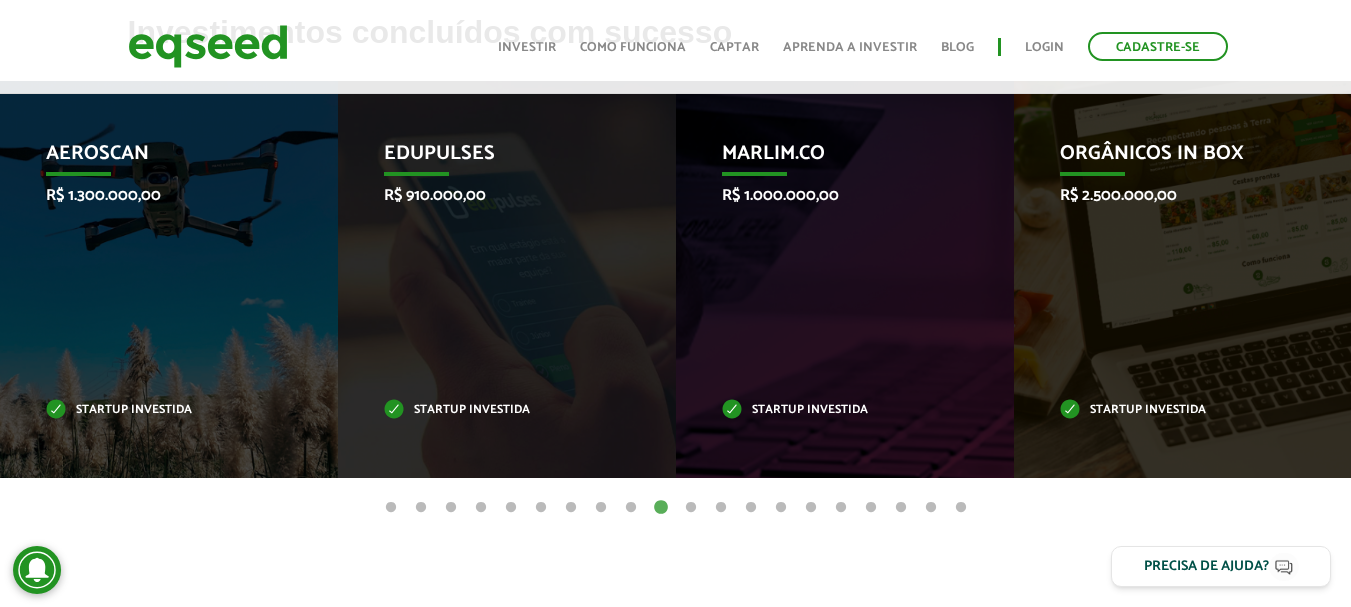 click on "11" at bounding box center (691, 508) 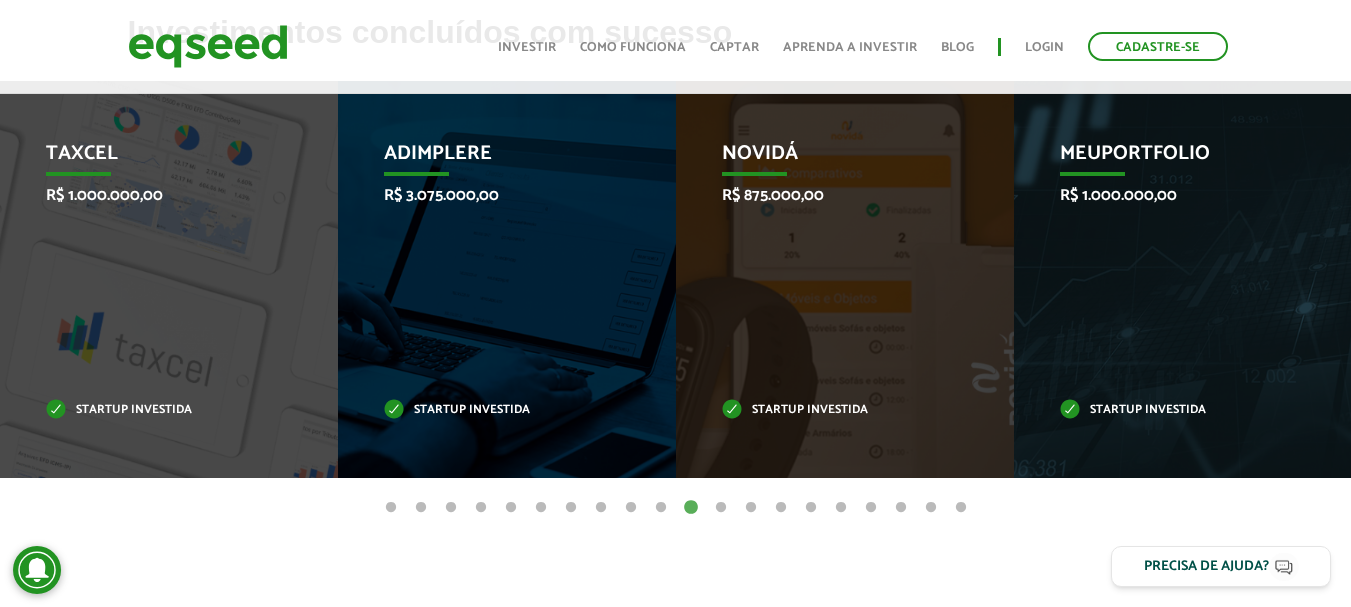 click on "12" at bounding box center (721, 508) 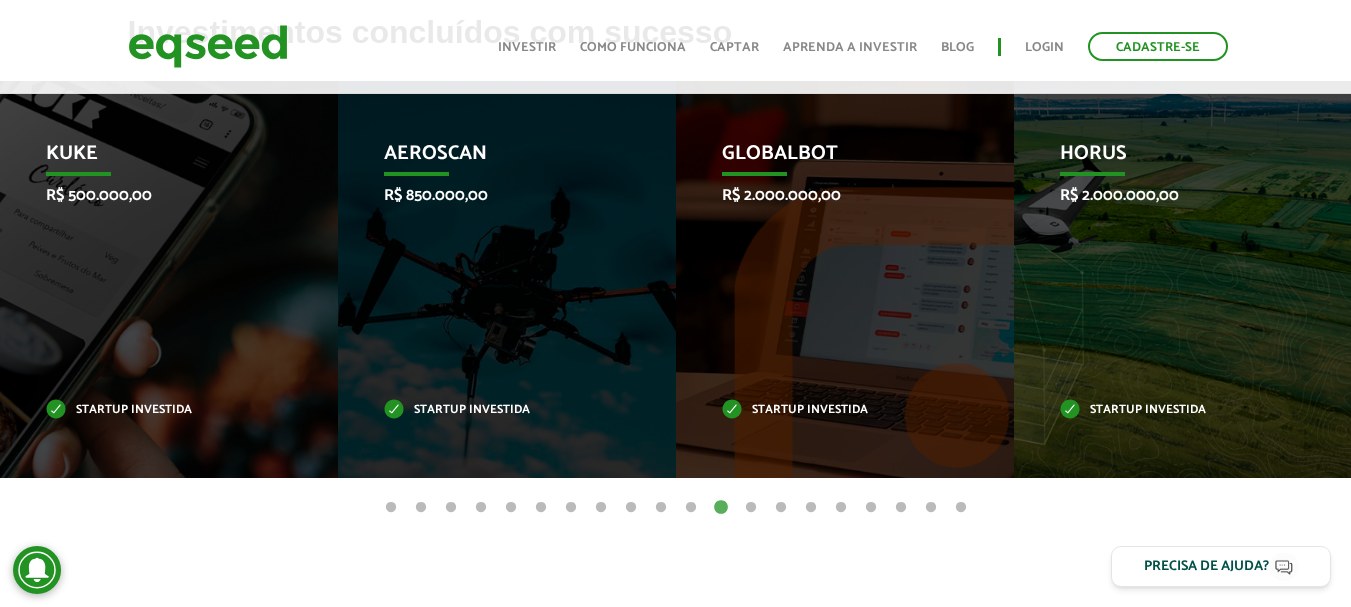 click on "13" at bounding box center [751, 508] 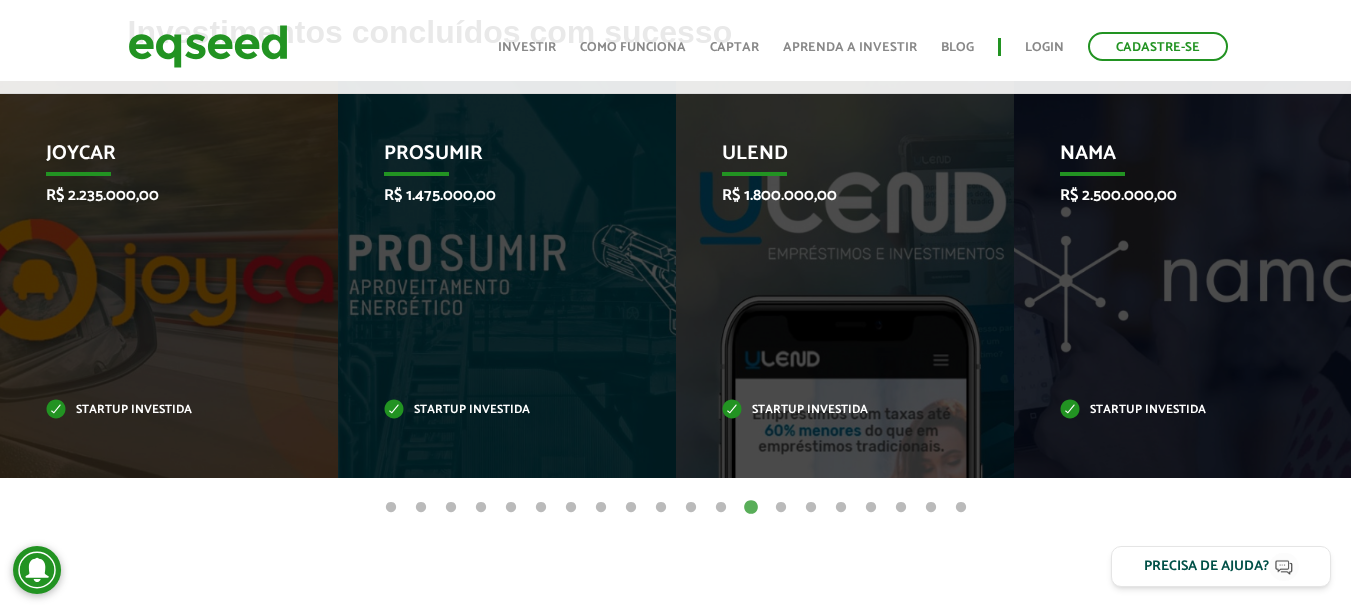 click on "14" at bounding box center (781, 508) 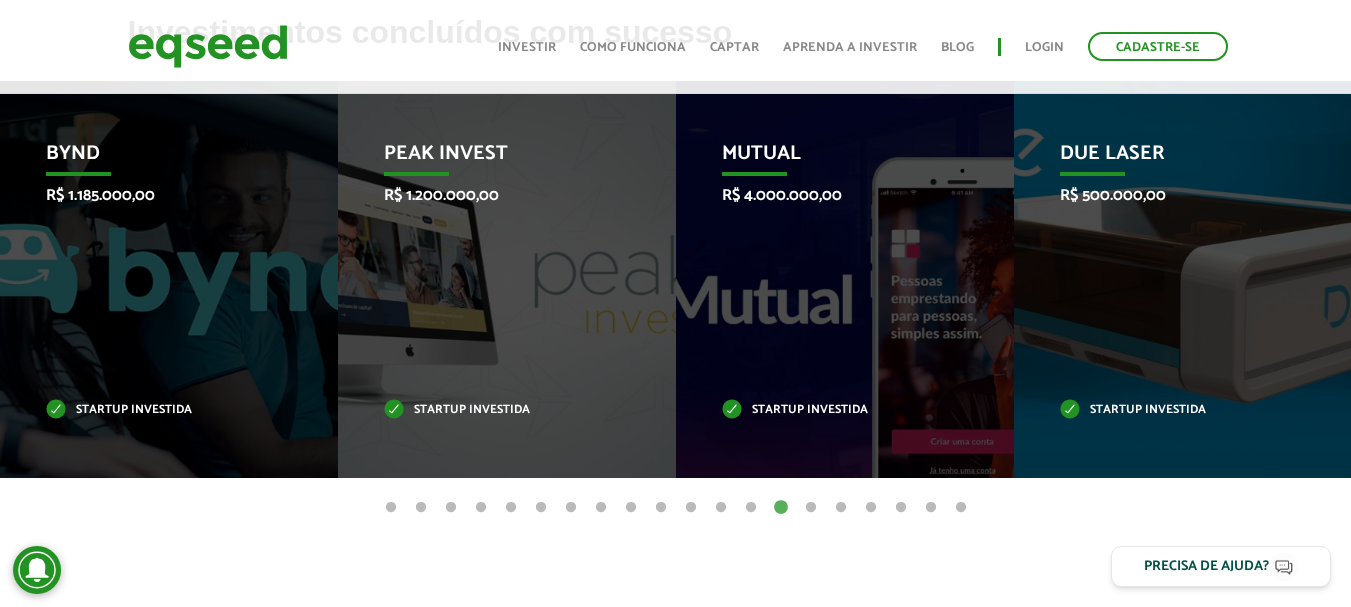click on "15" at bounding box center (811, 508) 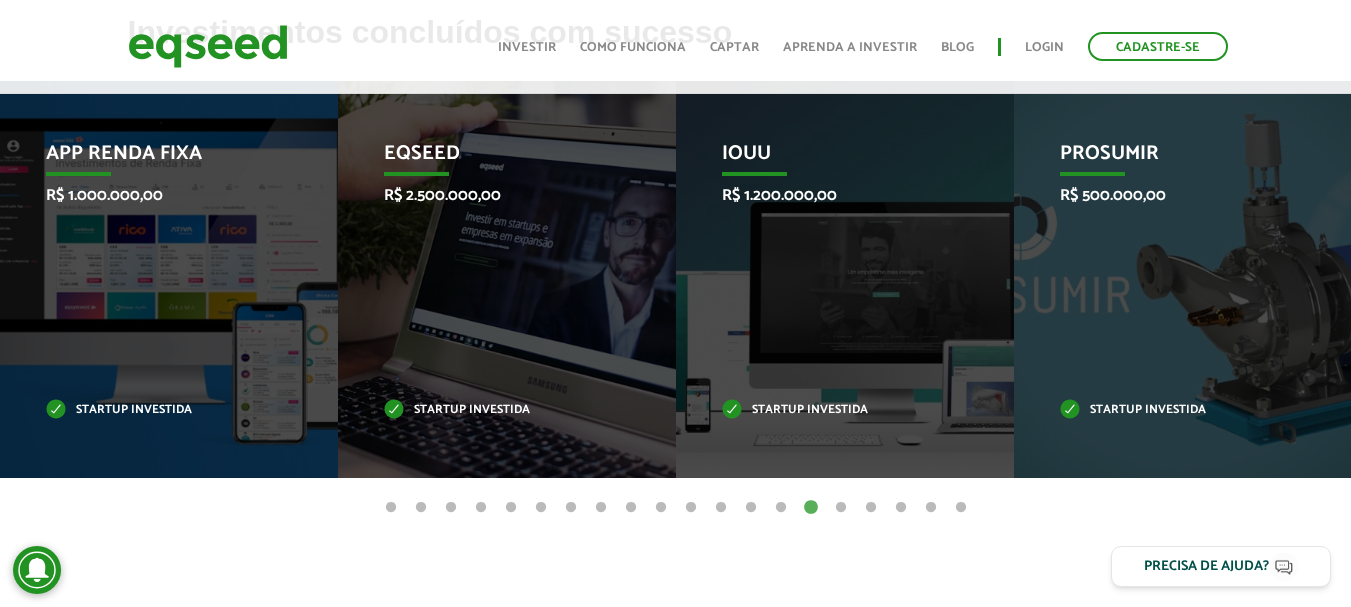 click on "16" at bounding box center (841, 508) 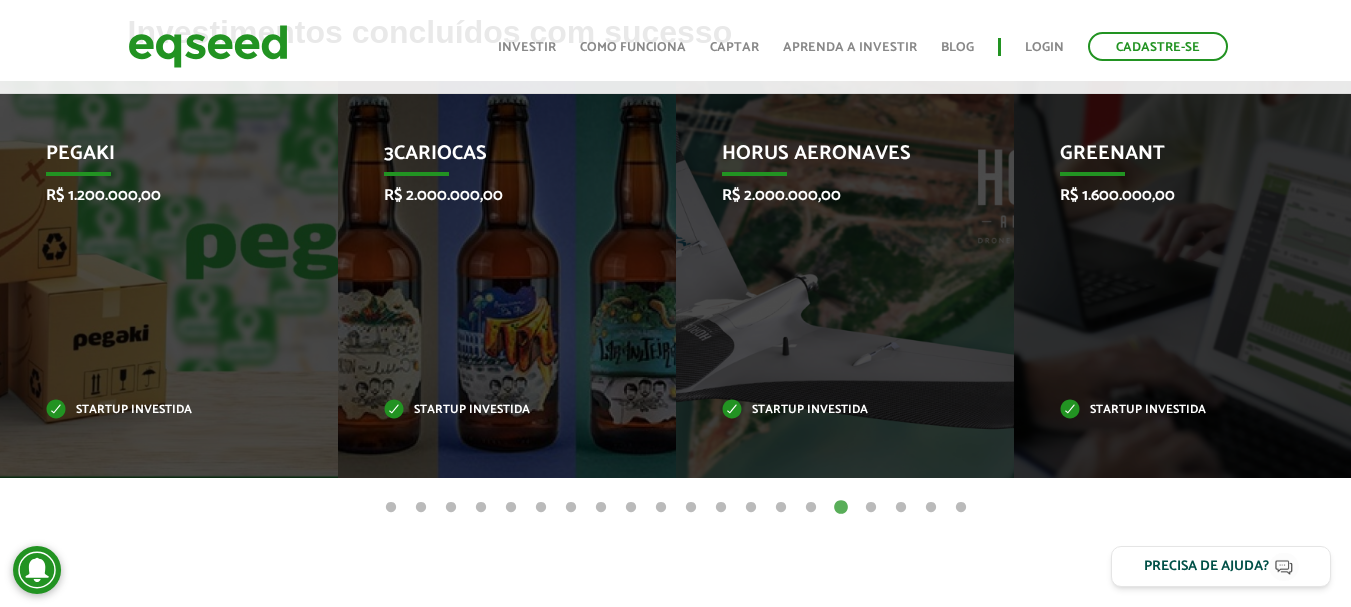 click on "17" at bounding box center (871, 508) 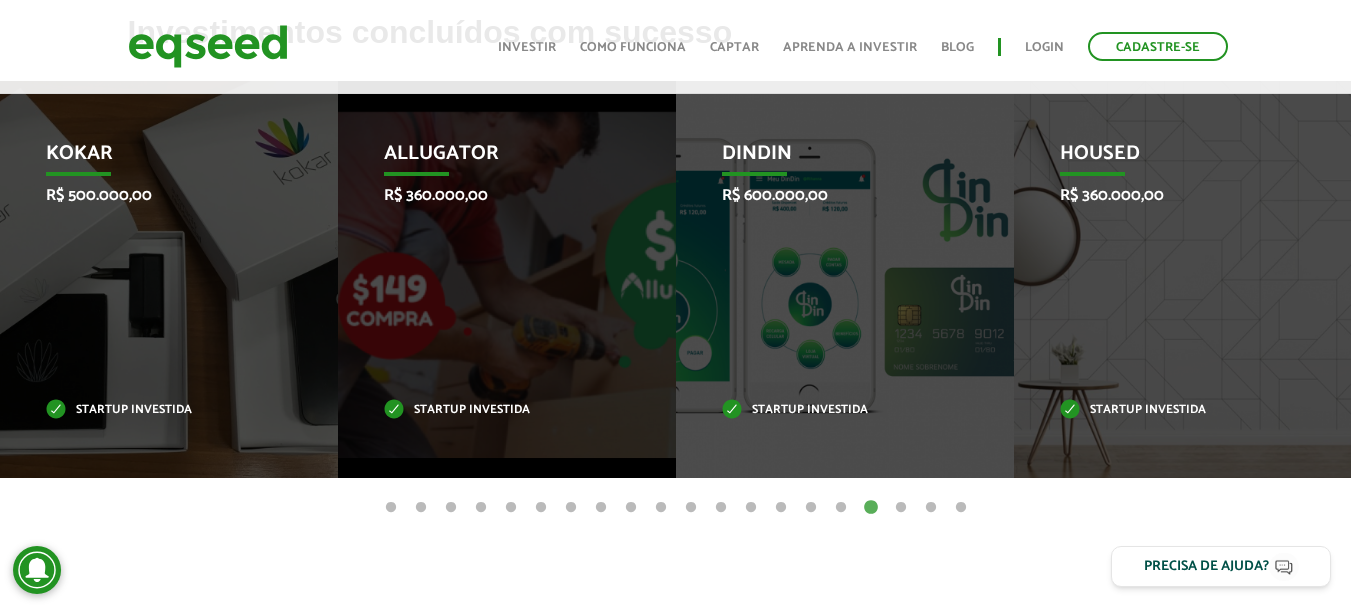 click on "18" at bounding box center (901, 508) 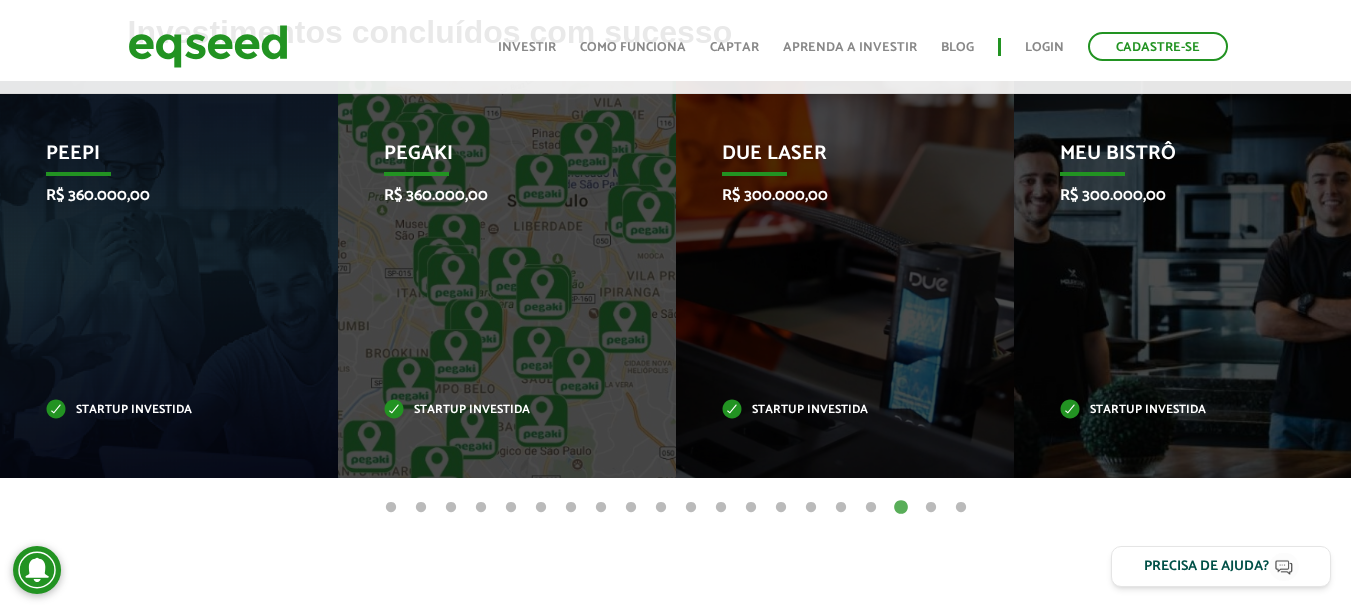 click on "19" at bounding box center [931, 508] 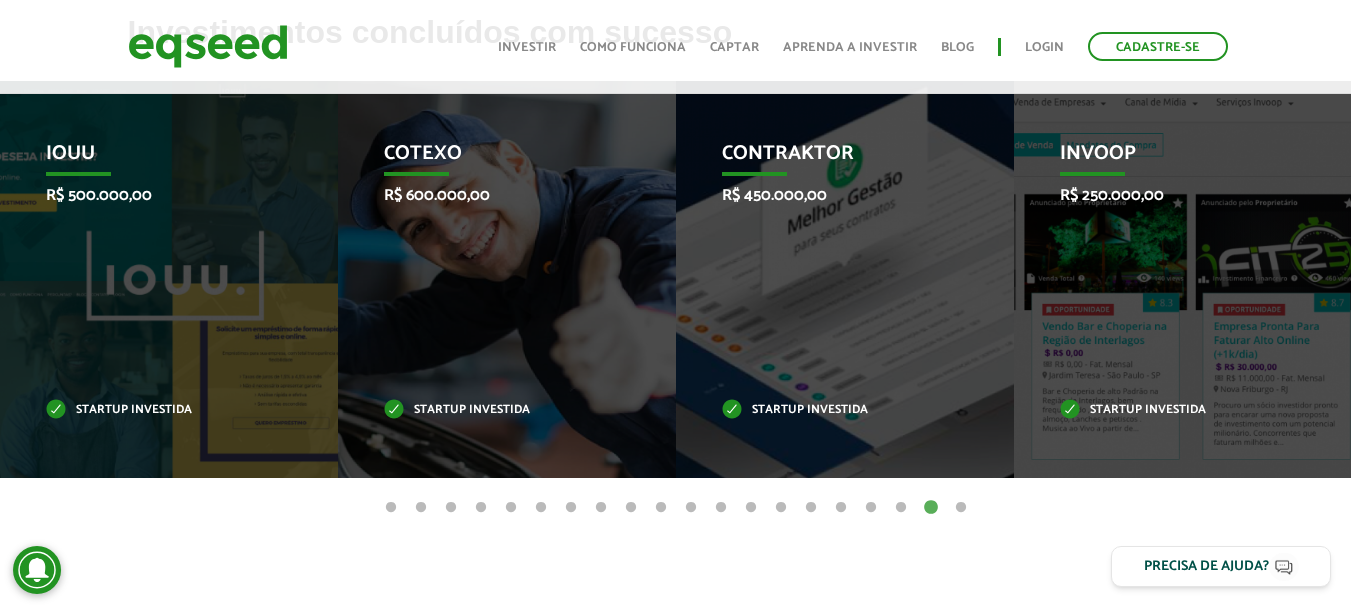 click on "20" at bounding box center (961, 508) 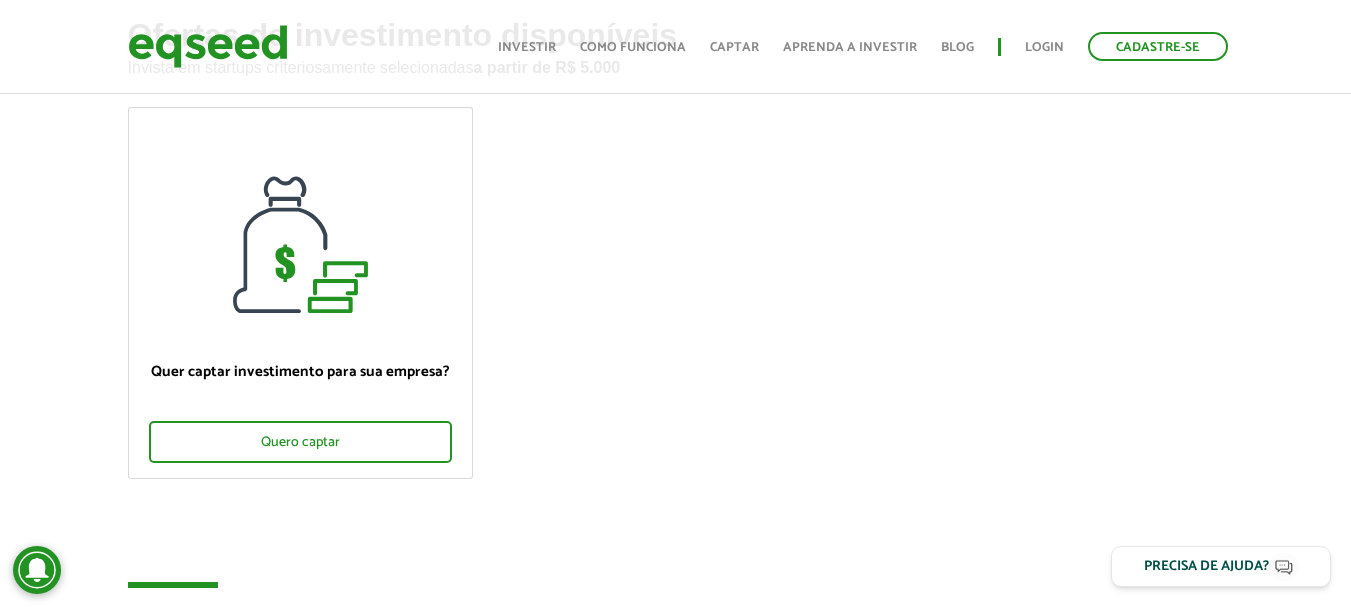scroll, scrollTop: 128, scrollLeft: 0, axis: vertical 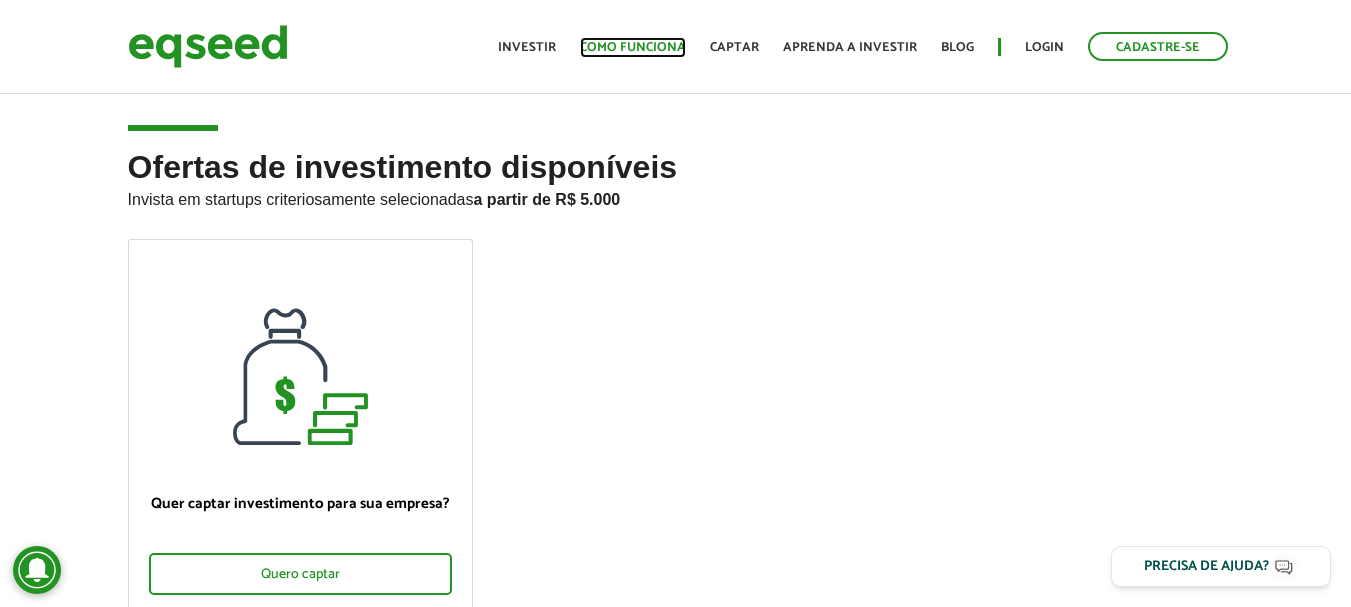 click on "Como funciona" at bounding box center [633, 47] 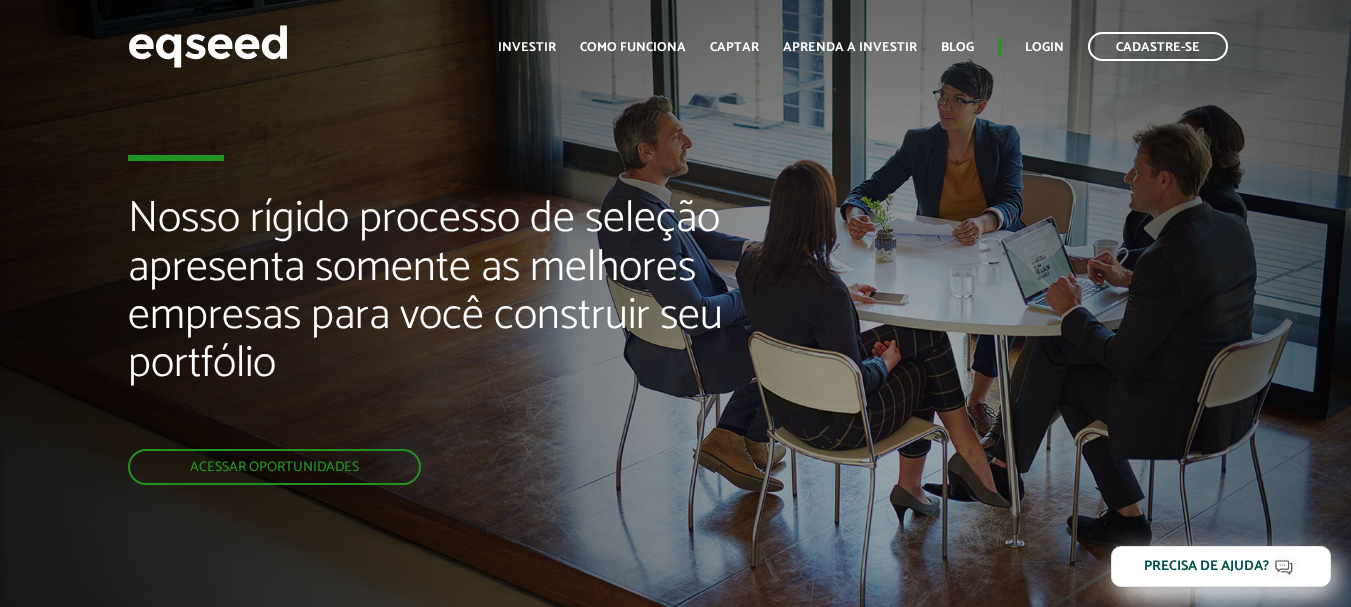 scroll, scrollTop: 0, scrollLeft: 0, axis: both 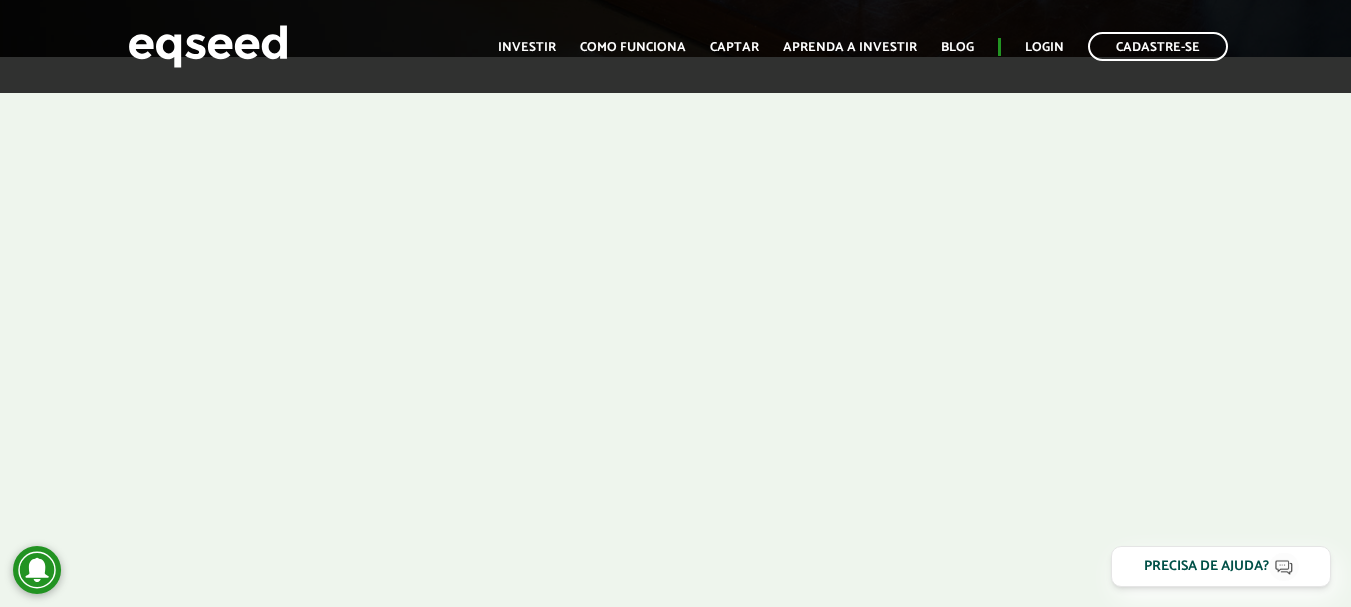 drag, startPoint x: 1265, startPoint y: 295, endPoint x: 1365, endPoint y: 175, distance: 156.20499 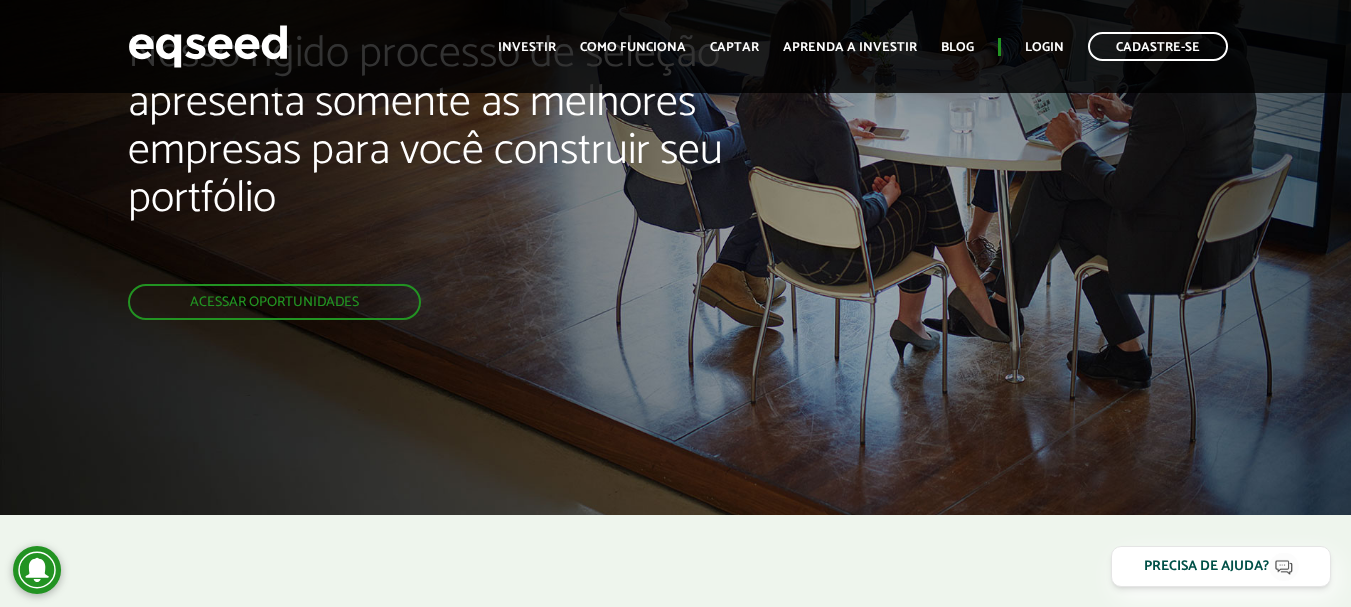 scroll, scrollTop: 0, scrollLeft: 0, axis: both 